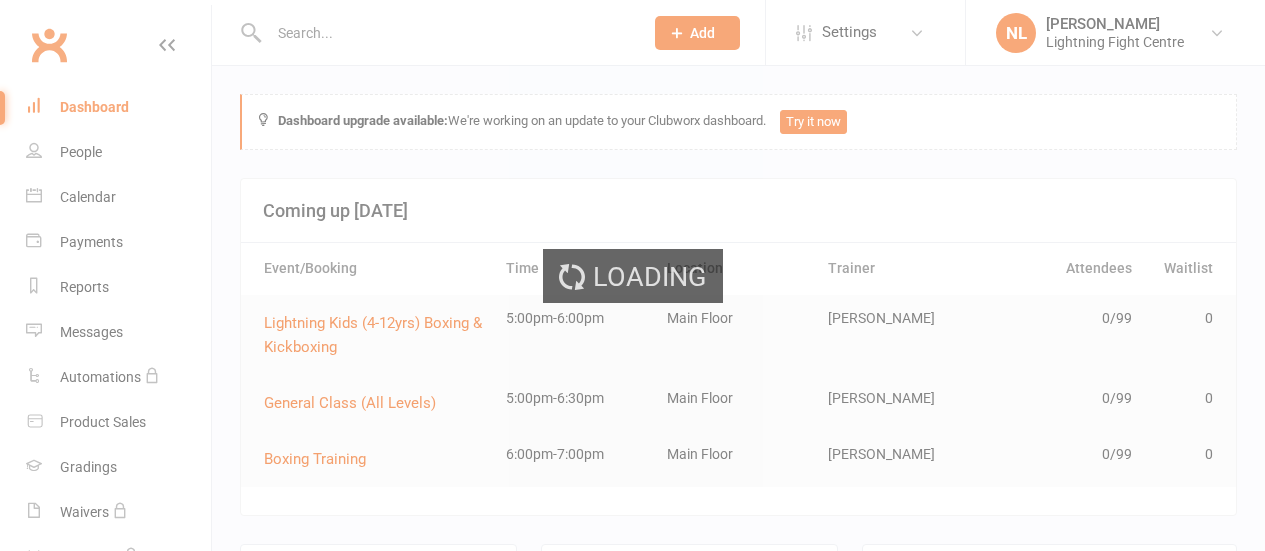 scroll, scrollTop: 0, scrollLeft: 0, axis: both 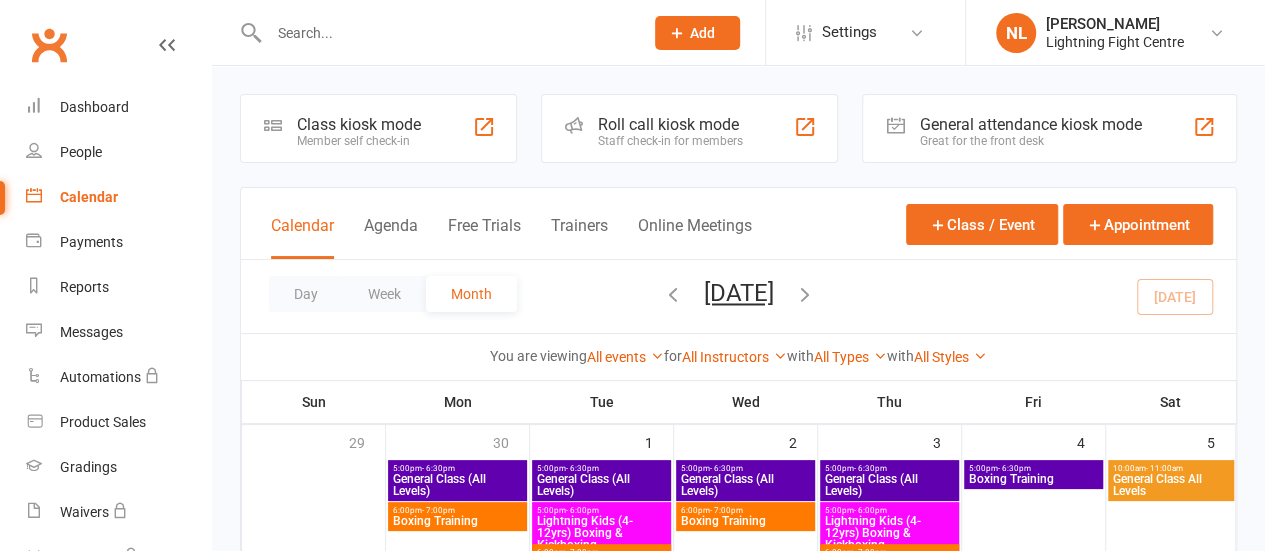 click on "Class kiosk mode" at bounding box center [359, 124] 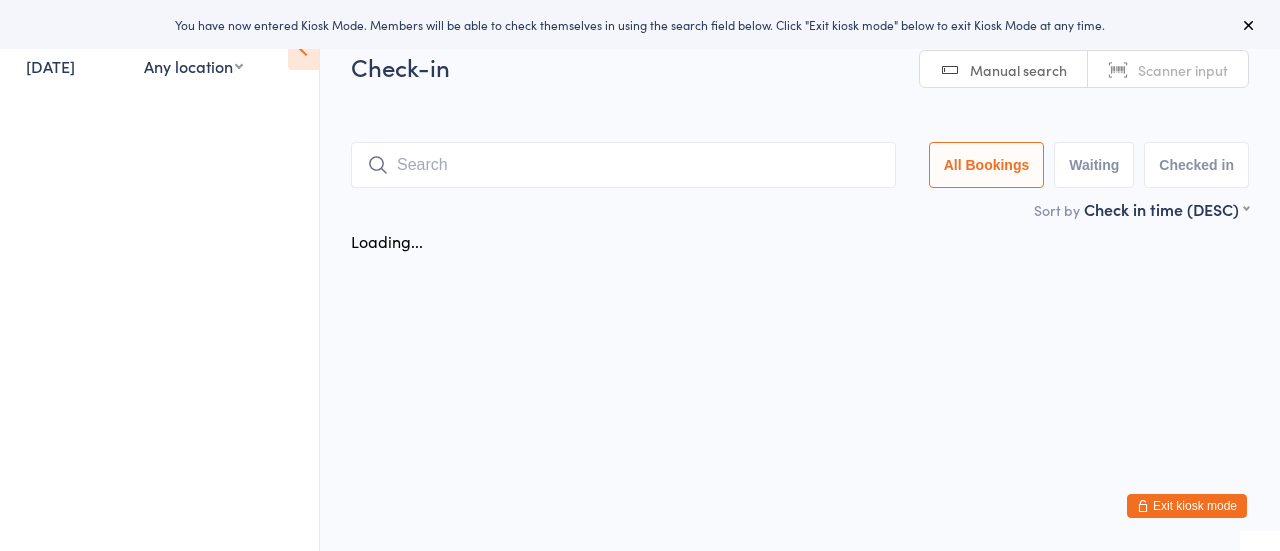 scroll, scrollTop: 0, scrollLeft: 0, axis: both 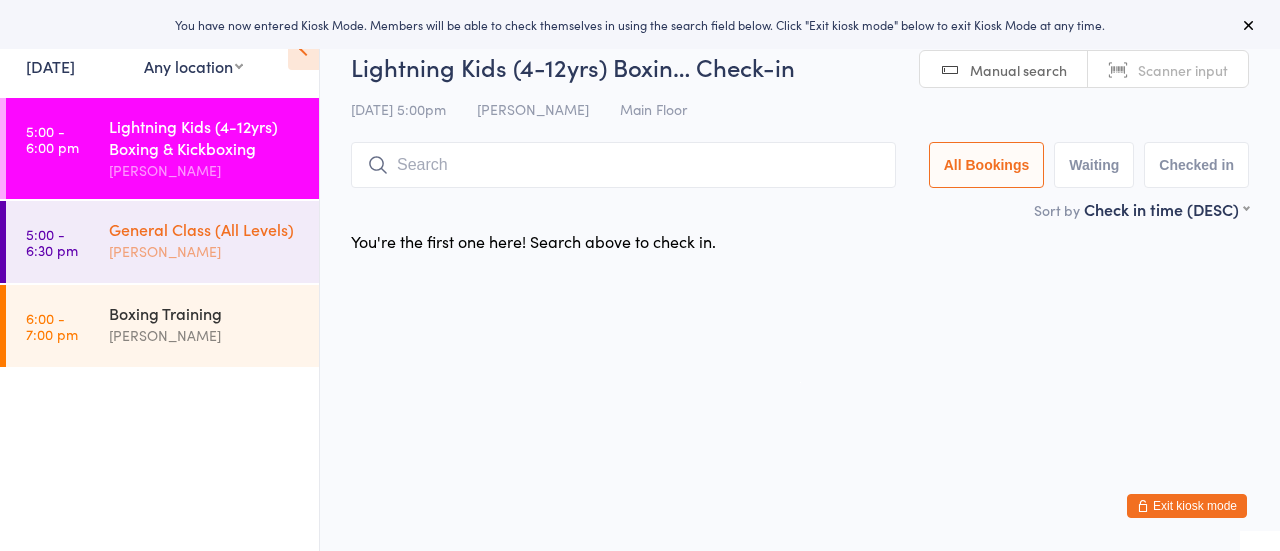 click on "General Class (All Levels)" at bounding box center [205, 229] 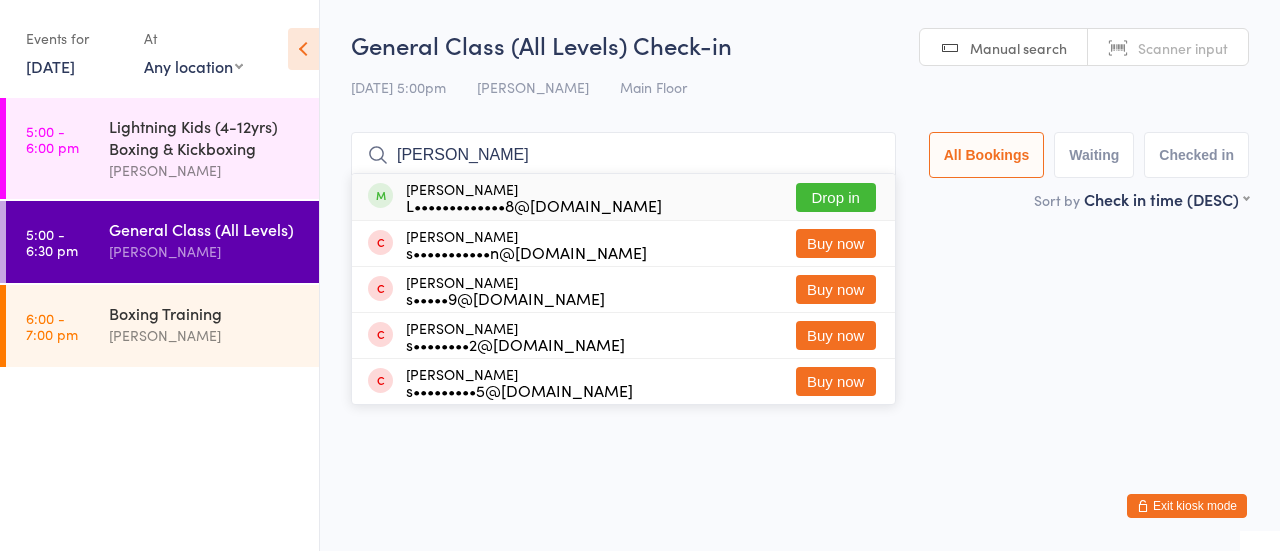type on "samuek binns" 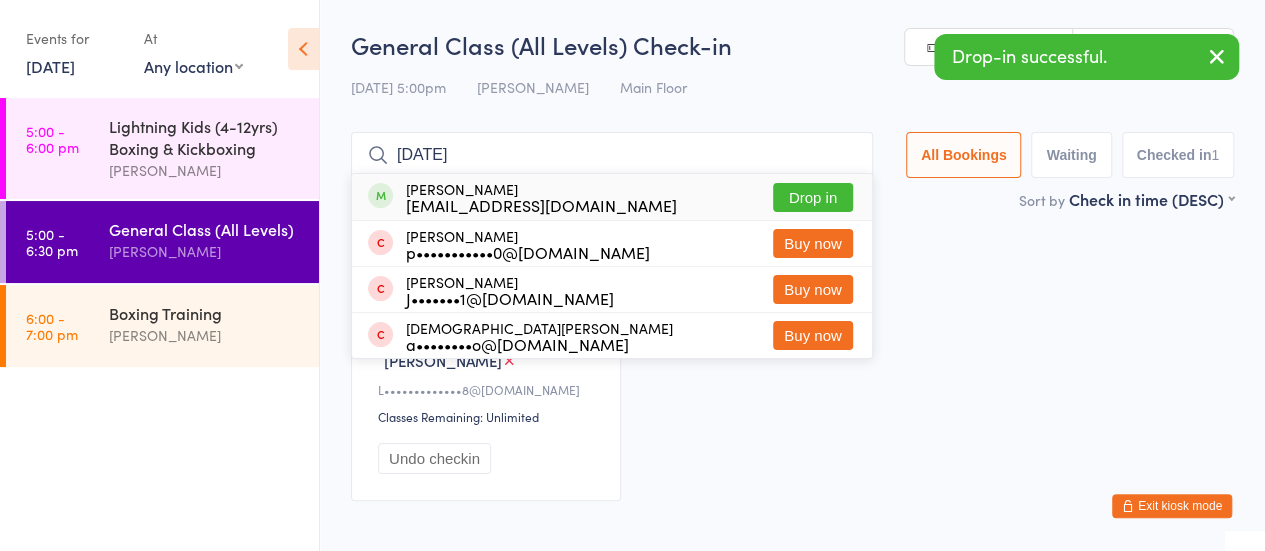type on "jul" 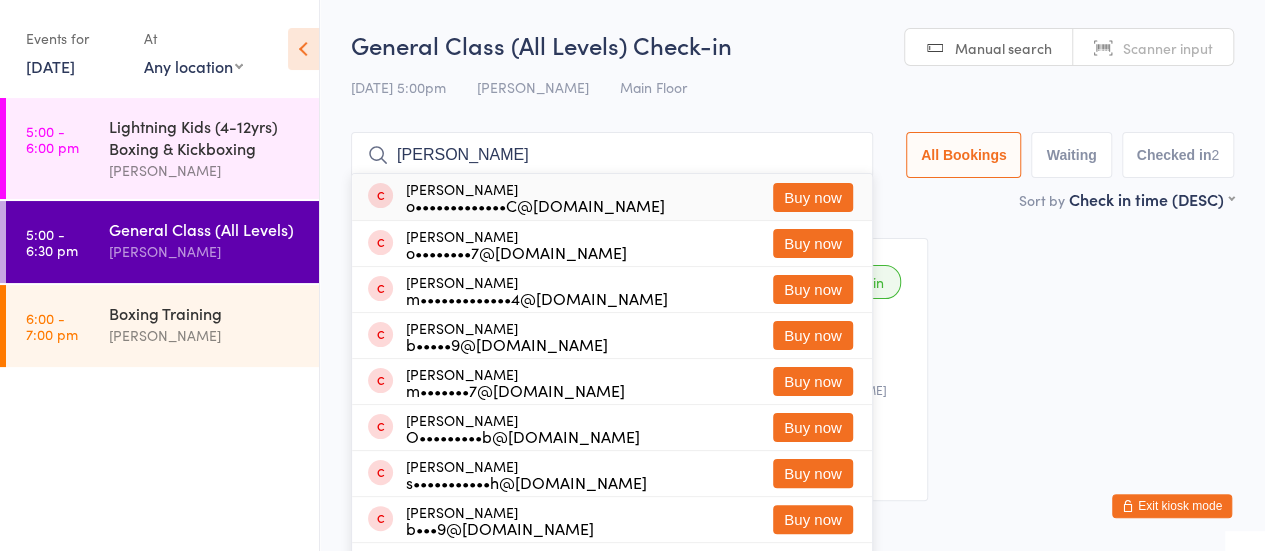 type on "oliver parker" 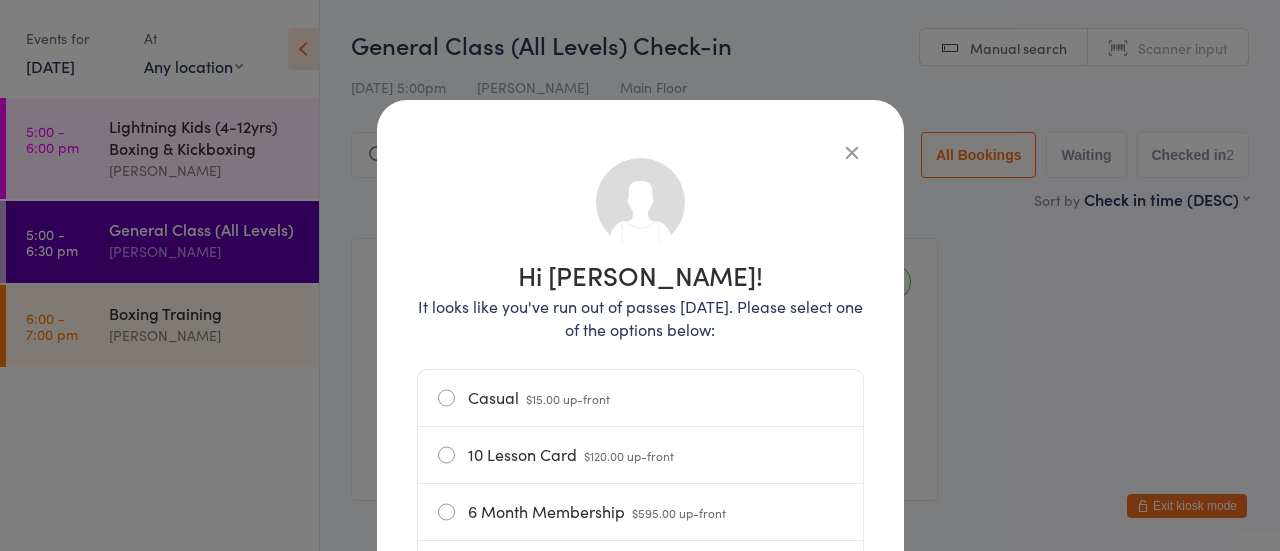 click on "Casual  $15.00 up-front" at bounding box center (640, 398) 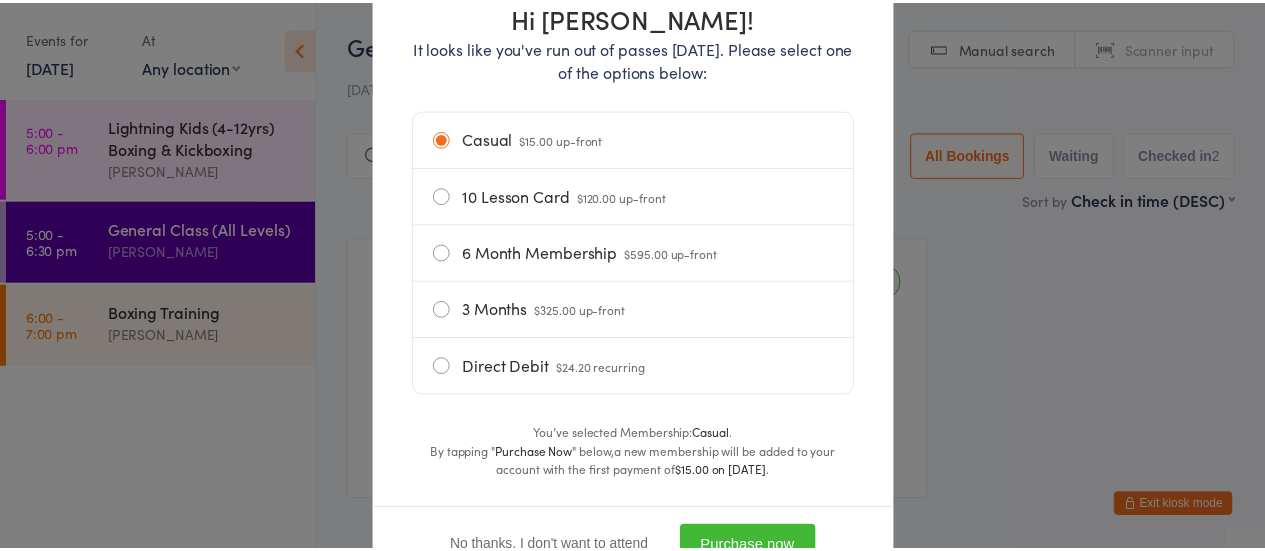 scroll, scrollTop: 340, scrollLeft: 0, axis: vertical 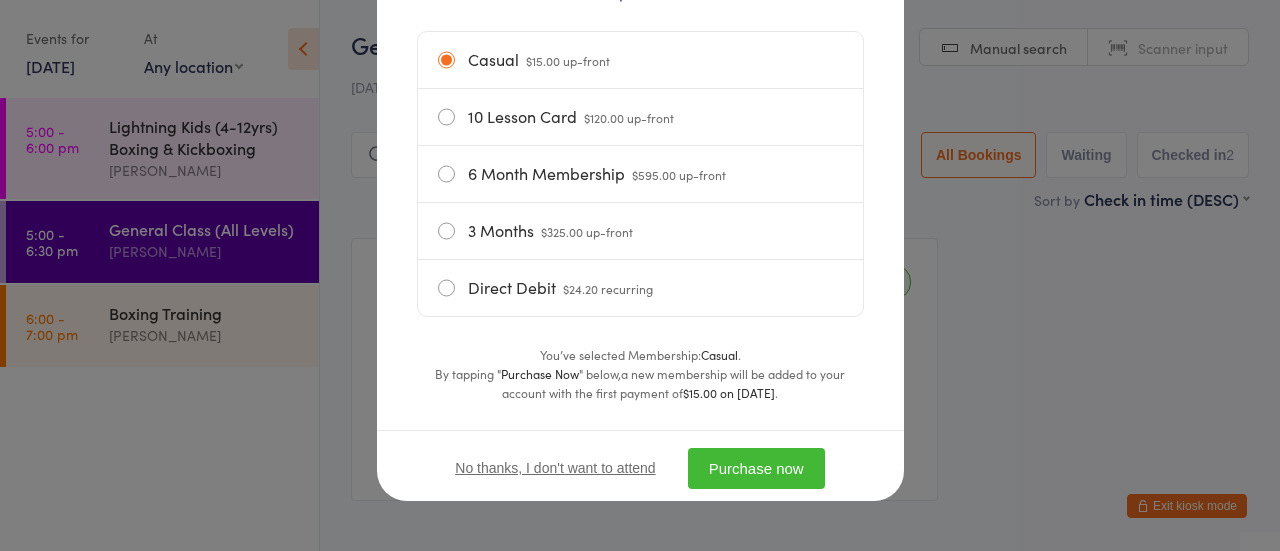 click on "Purchase now" at bounding box center (756, 468) 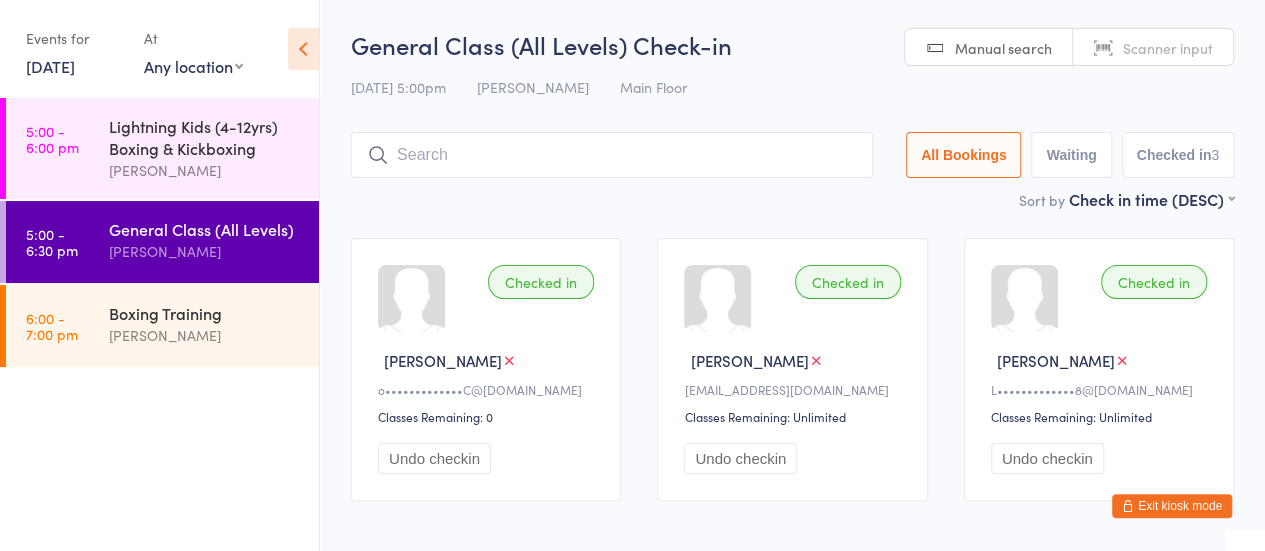 click at bounding box center [612, 155] 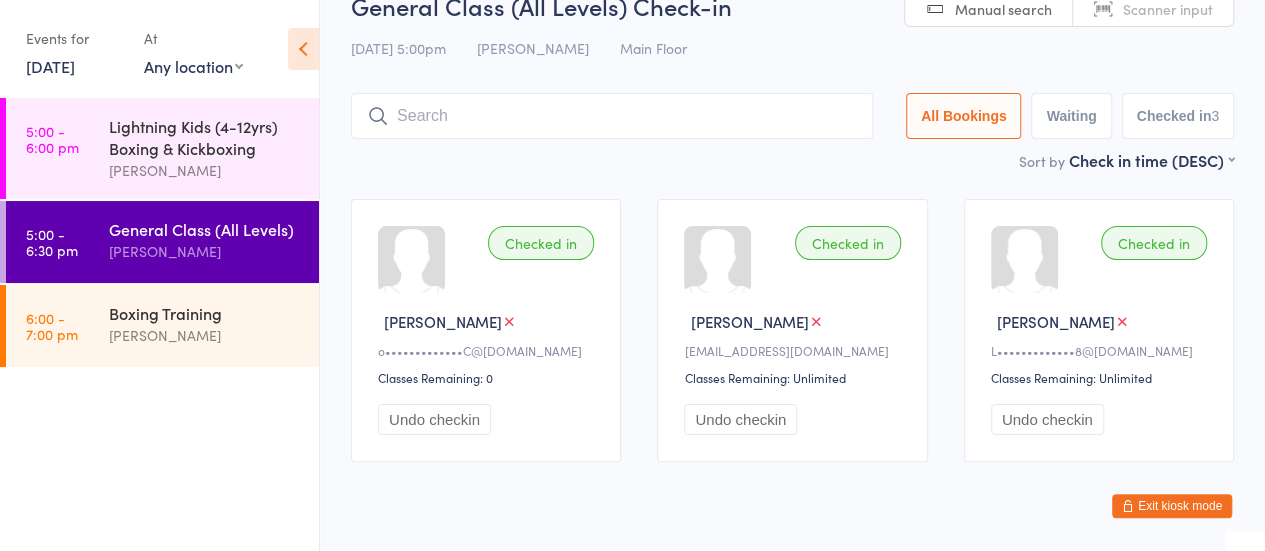 scroll, scrollTop: 88, scrollLeft: 0, axis: vertical 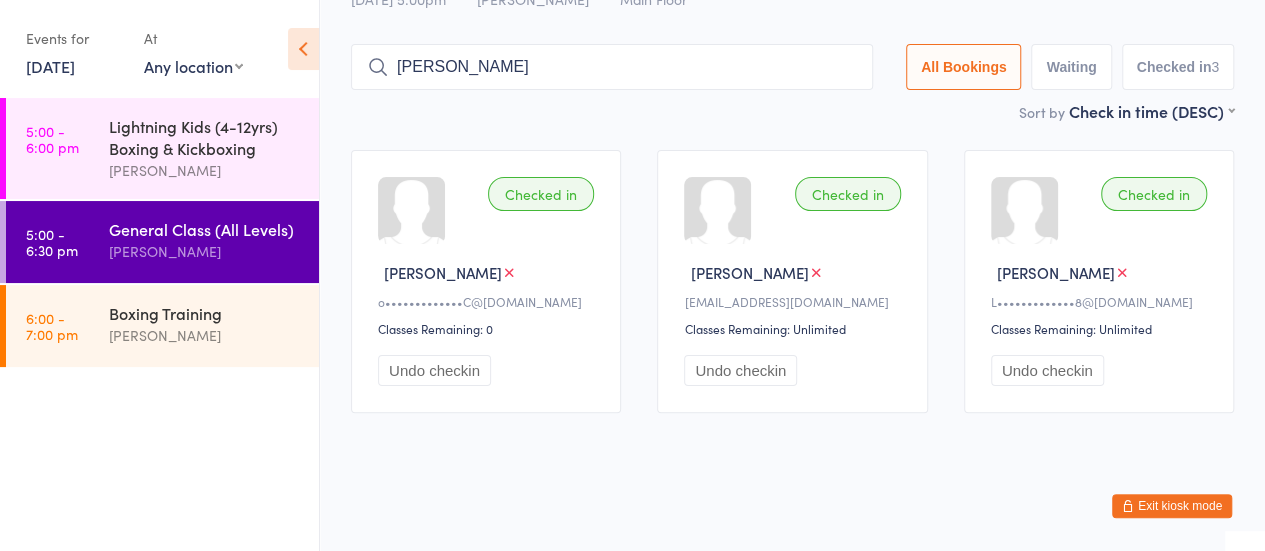 type on "shane van florestein" 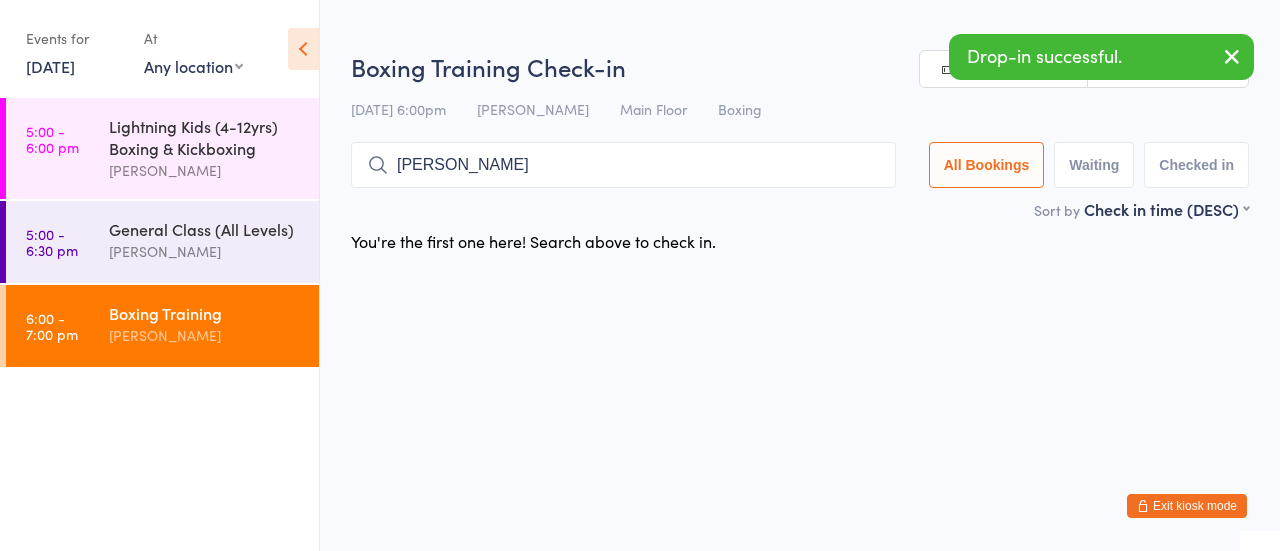 type on "shane van florestein" 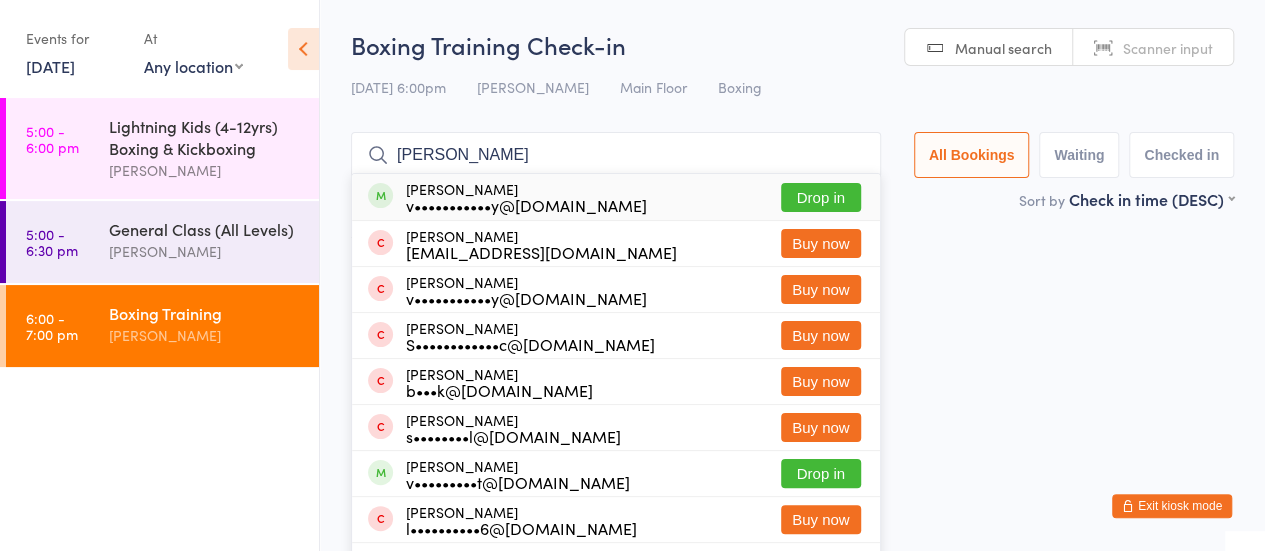 click on "Drop in" at bounding box center (821, 197) 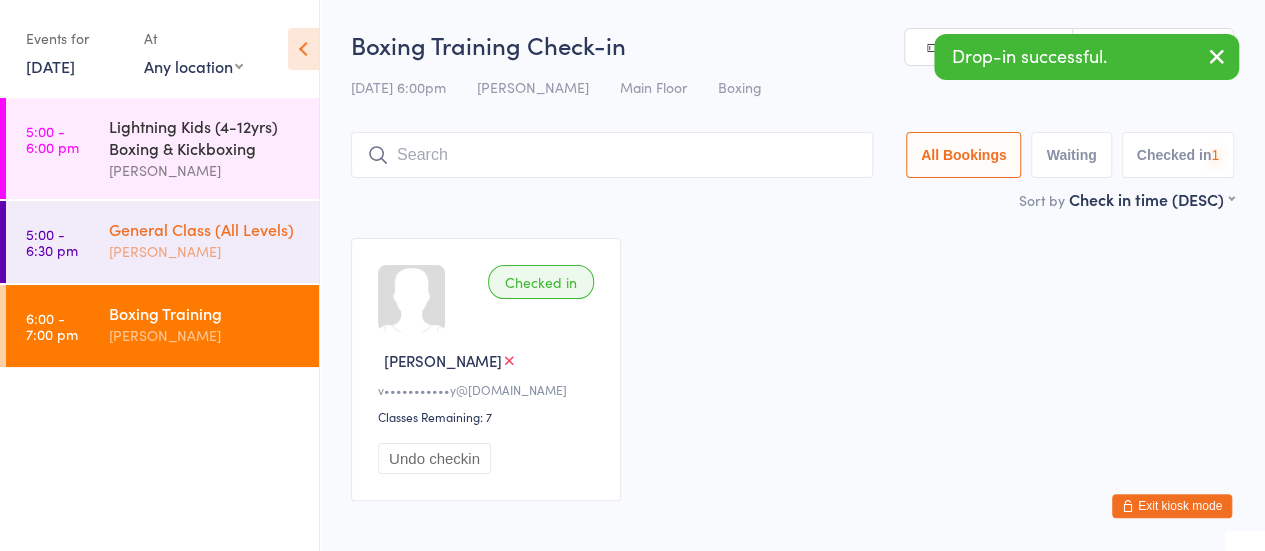 click on "[PERSON_NAME]" at bounding box center (205, 251) 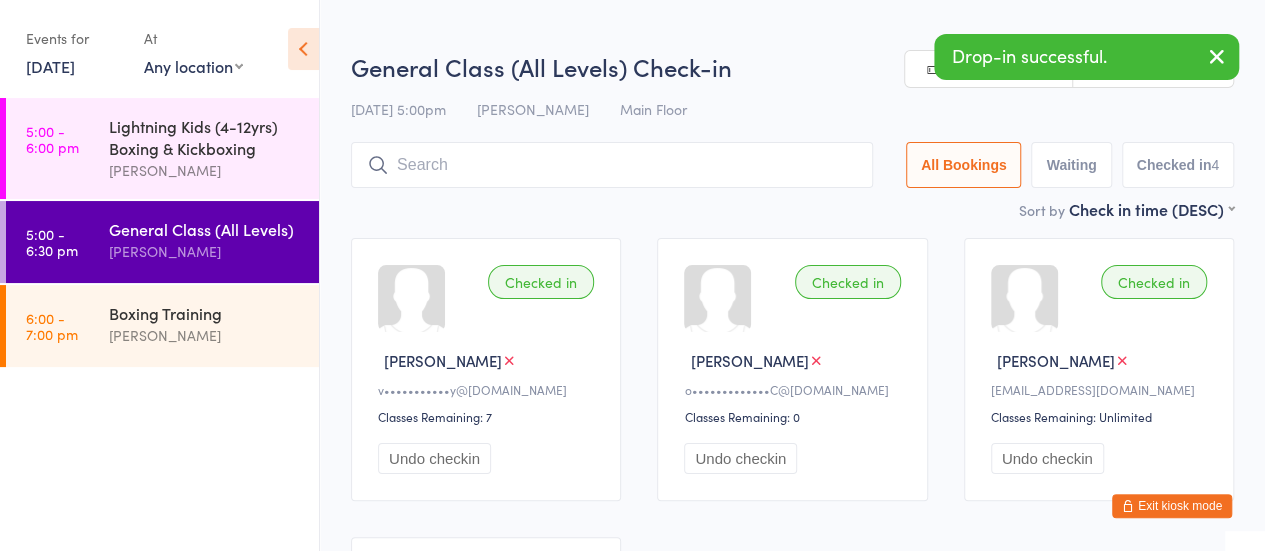 click at bounding box center (612, 165) 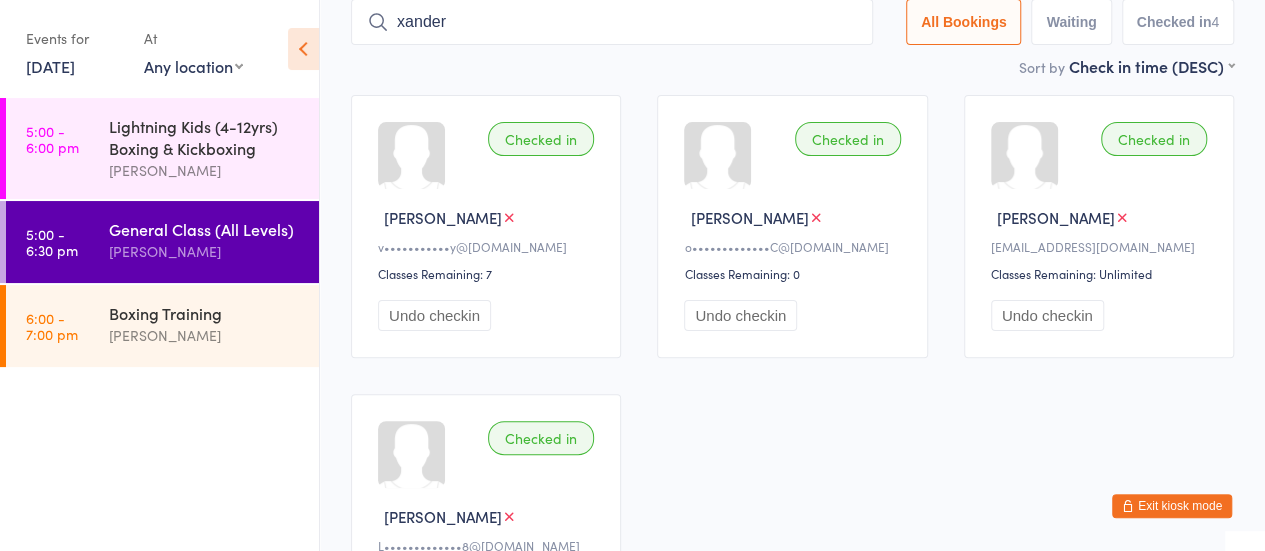 scroll, scrollTop: 0, scrollLeft: 0, axis: both 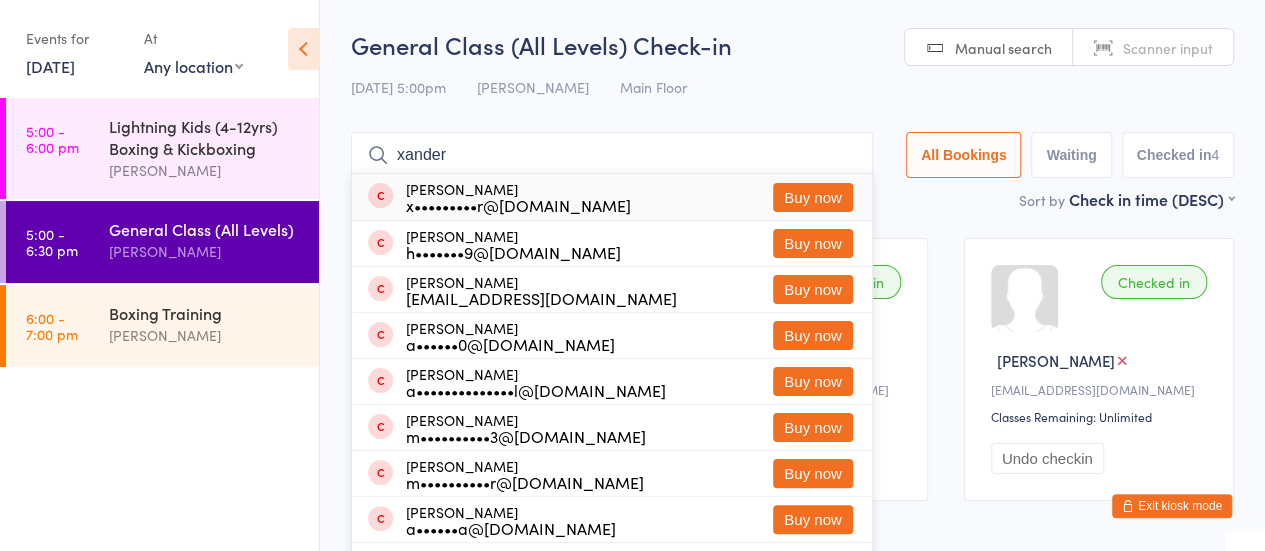 type on "xander" 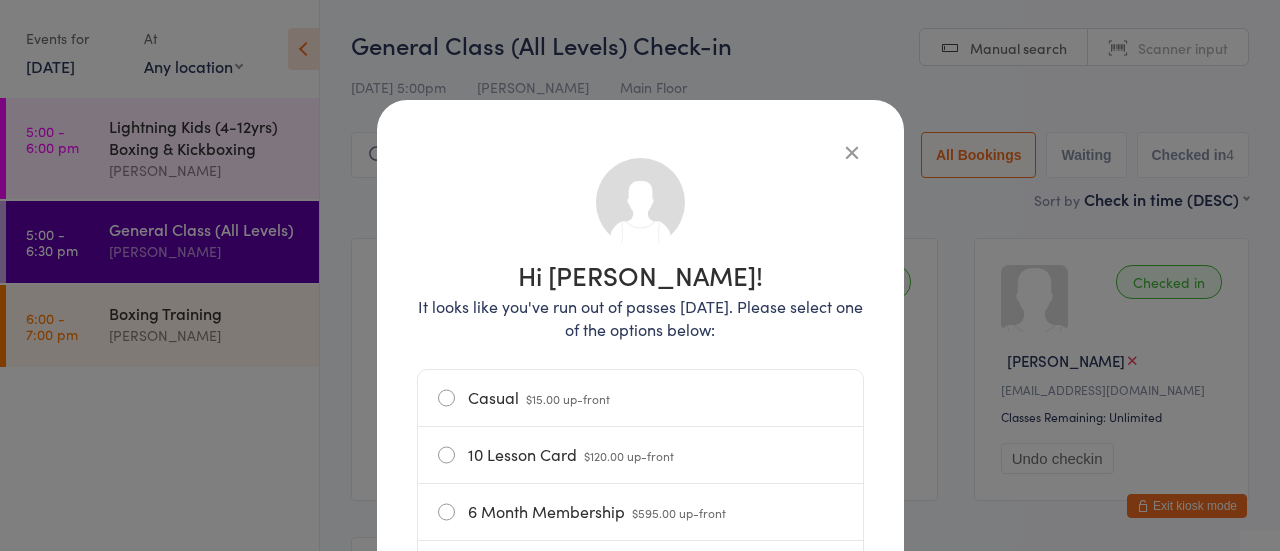 click at bounding box center [852, 152] 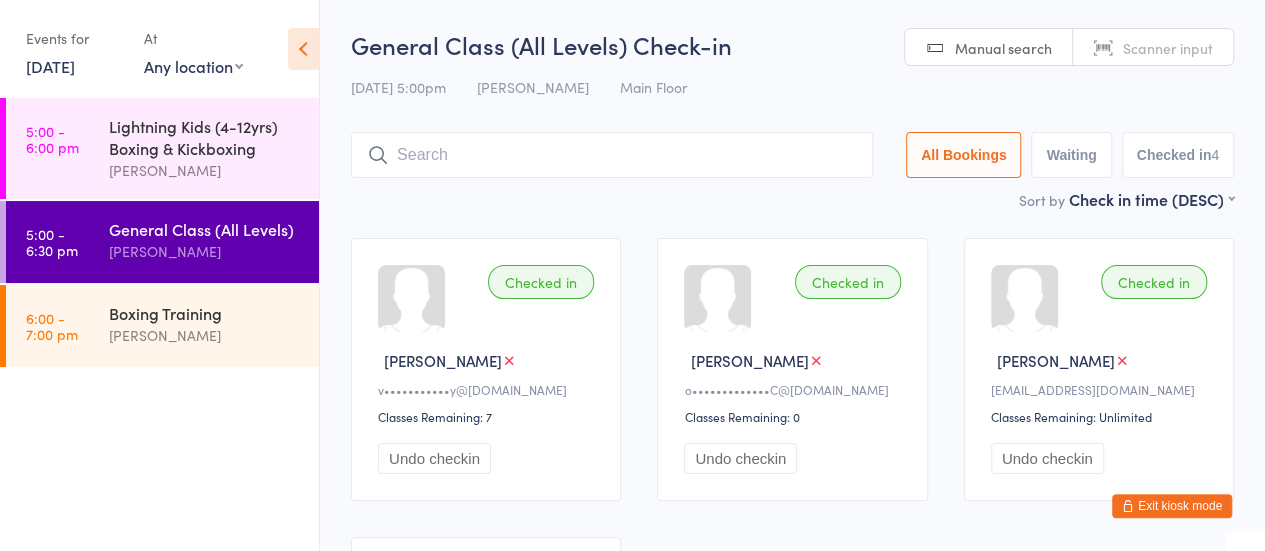 click at bounding box center (612, 155) 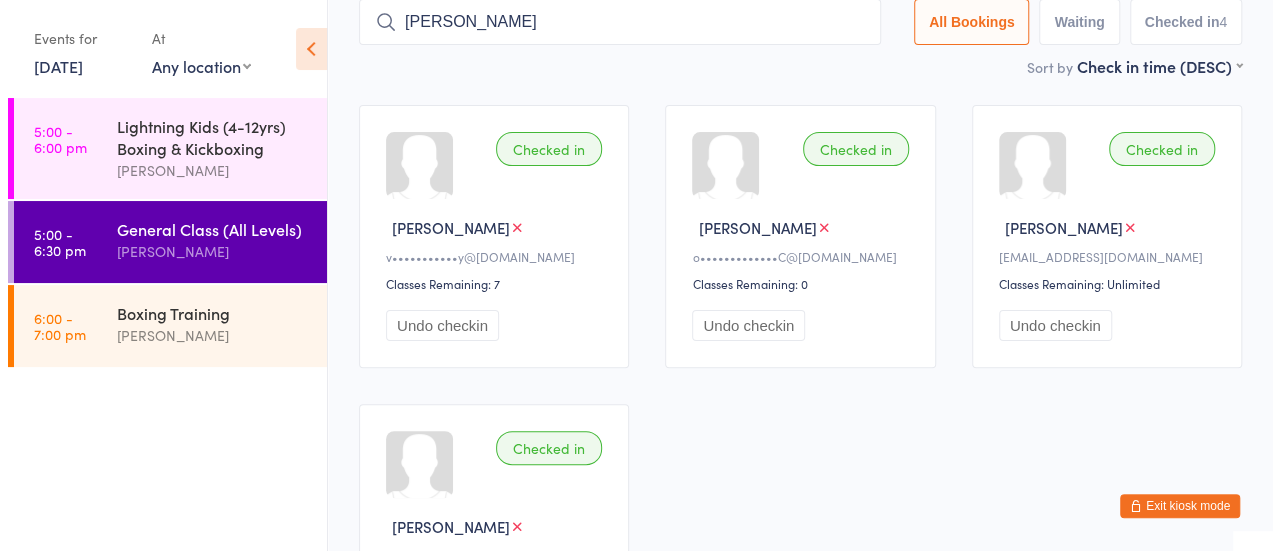 scroll, scrollTop: 0, scrollLeft: 0, axis: both 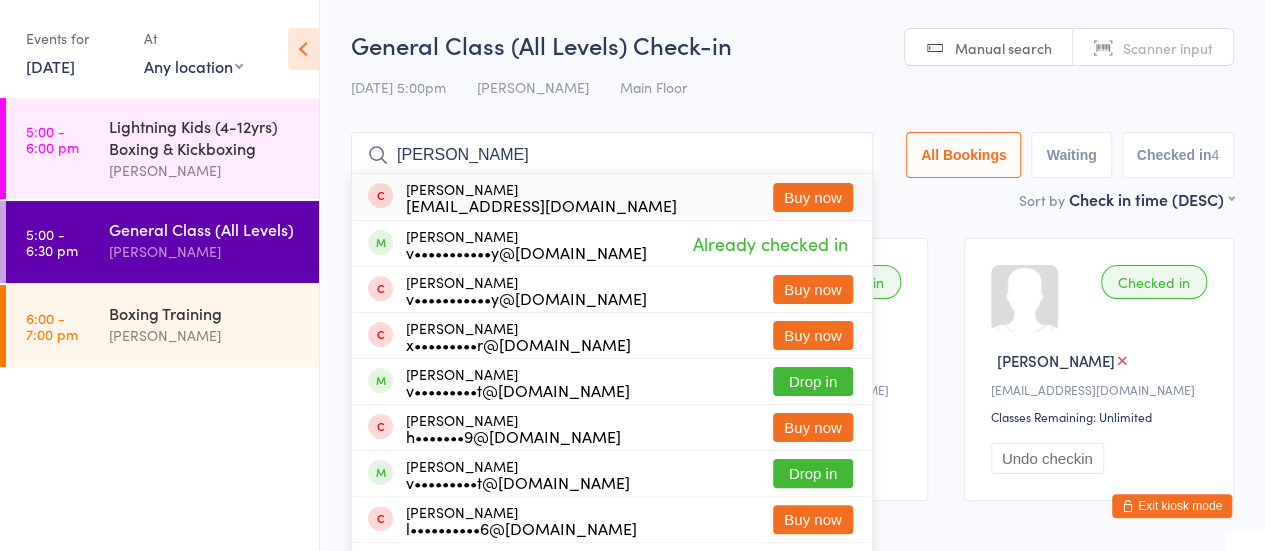 type on "xander van florestein" 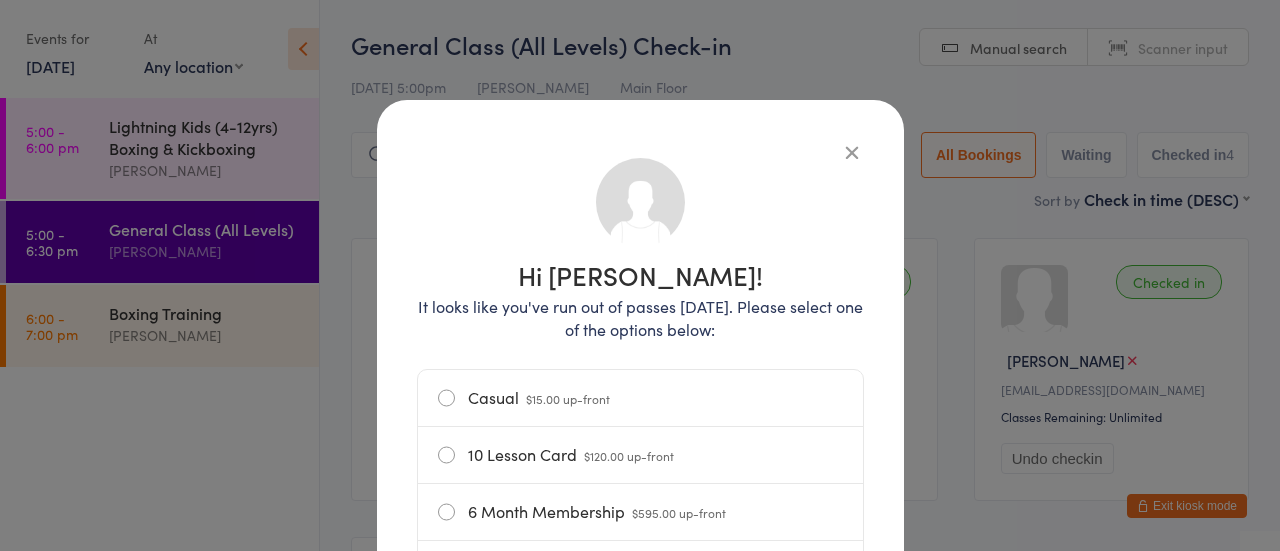 click on "Casual  $15.00 up-front" at bounding box center (640, 398) 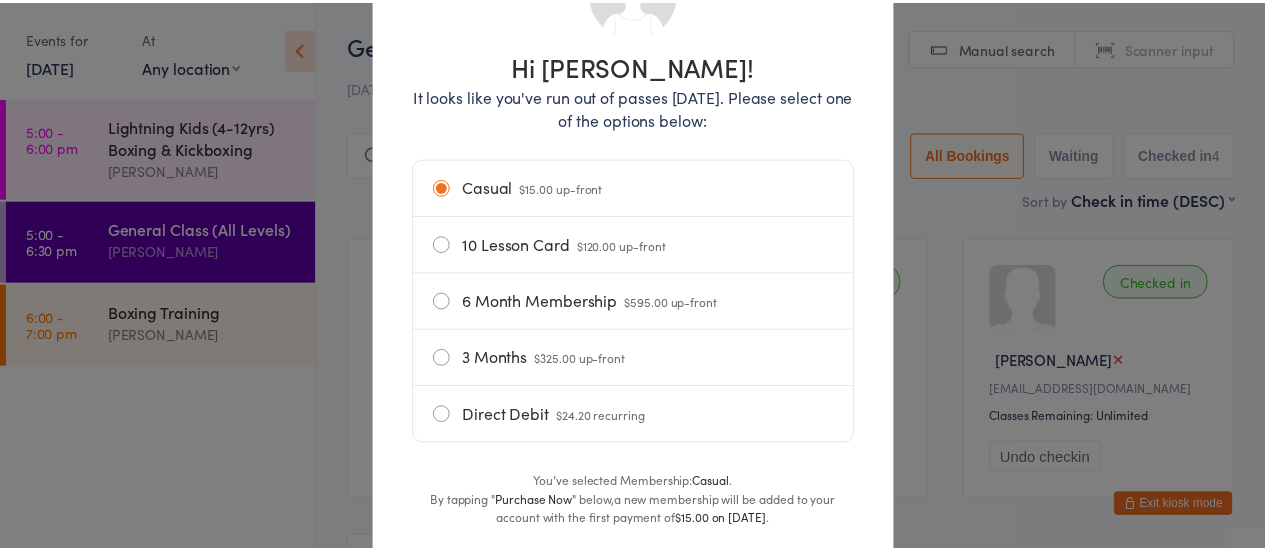 scroll, scrollTop: 340, scrollLeft: 0, axis: vertical 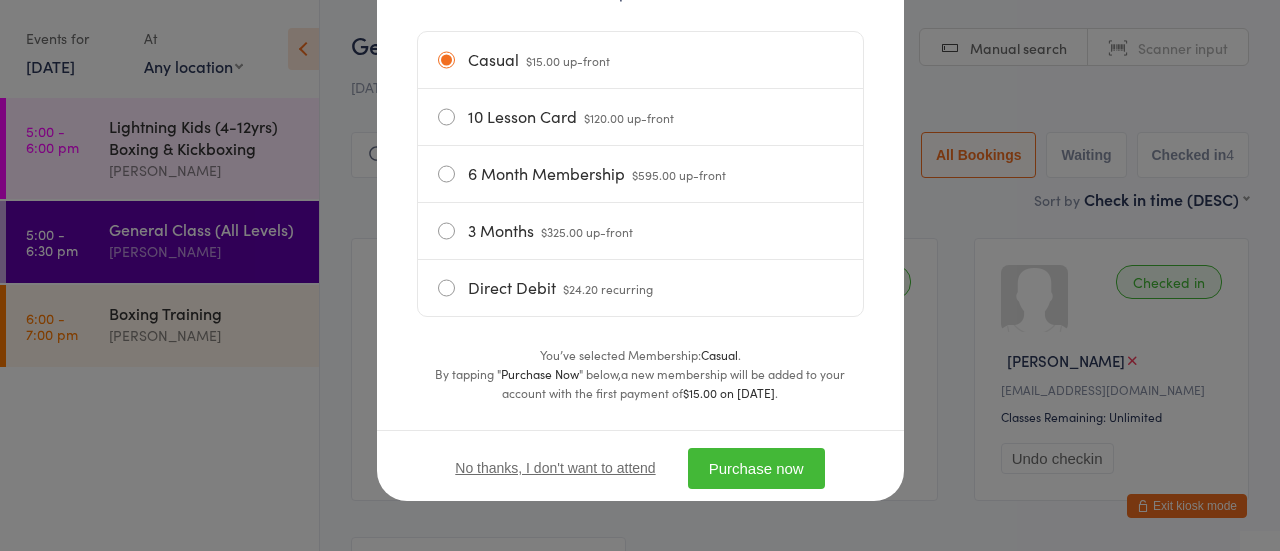 click on "Purchase now" at bounding box center (756, 468) 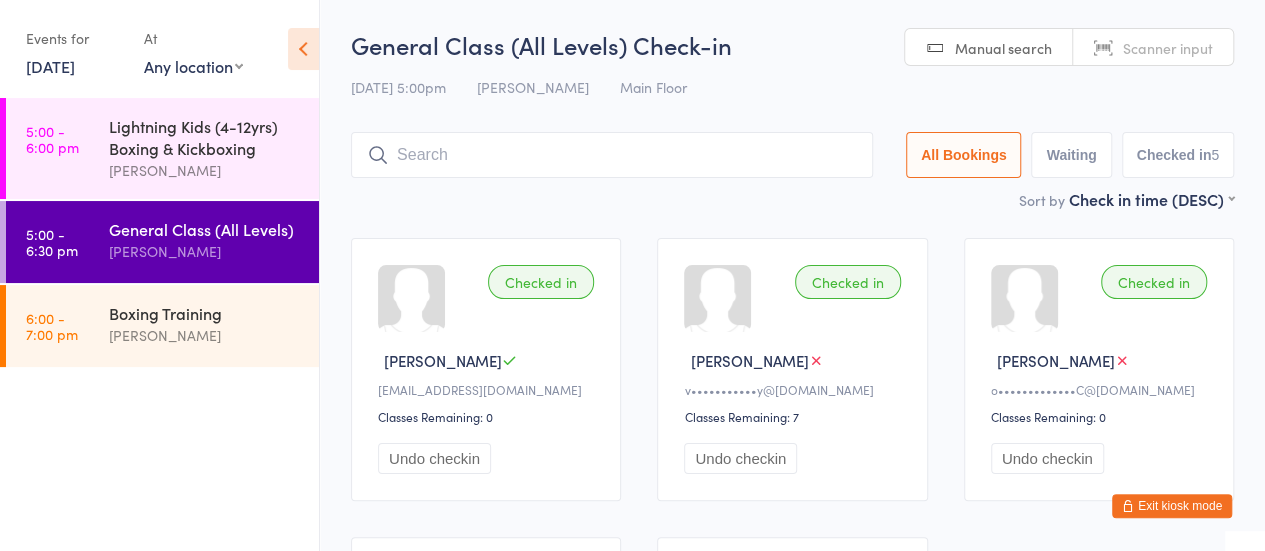 click on "Exit kiosk mode" at bounding box center (1172, 506) 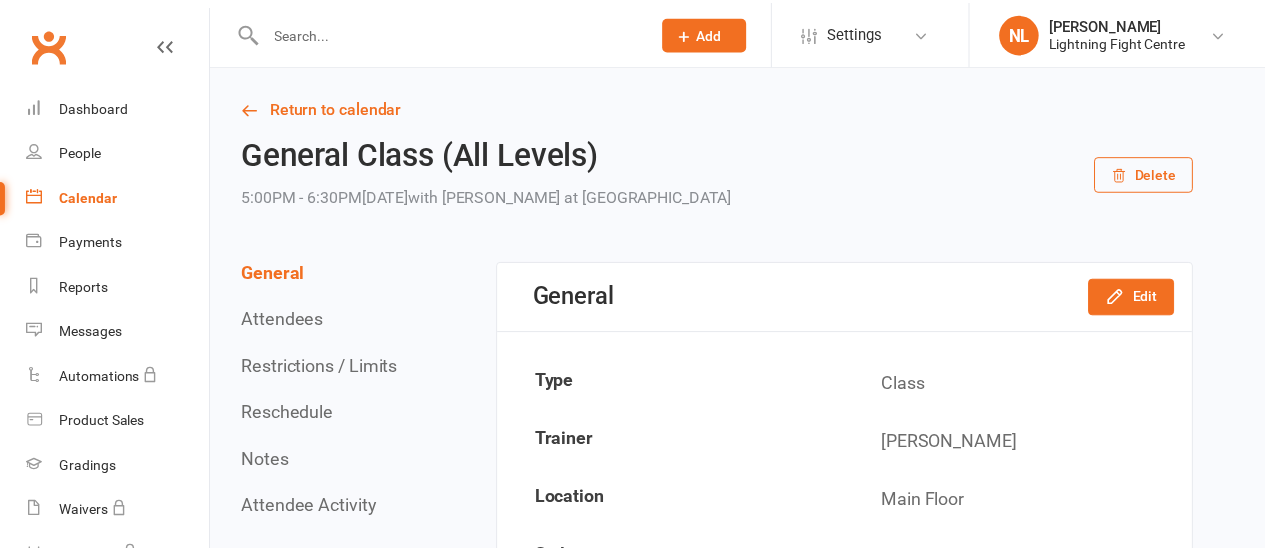 scroll, scrollTop: 0, scrollLeft: 0, axis: both 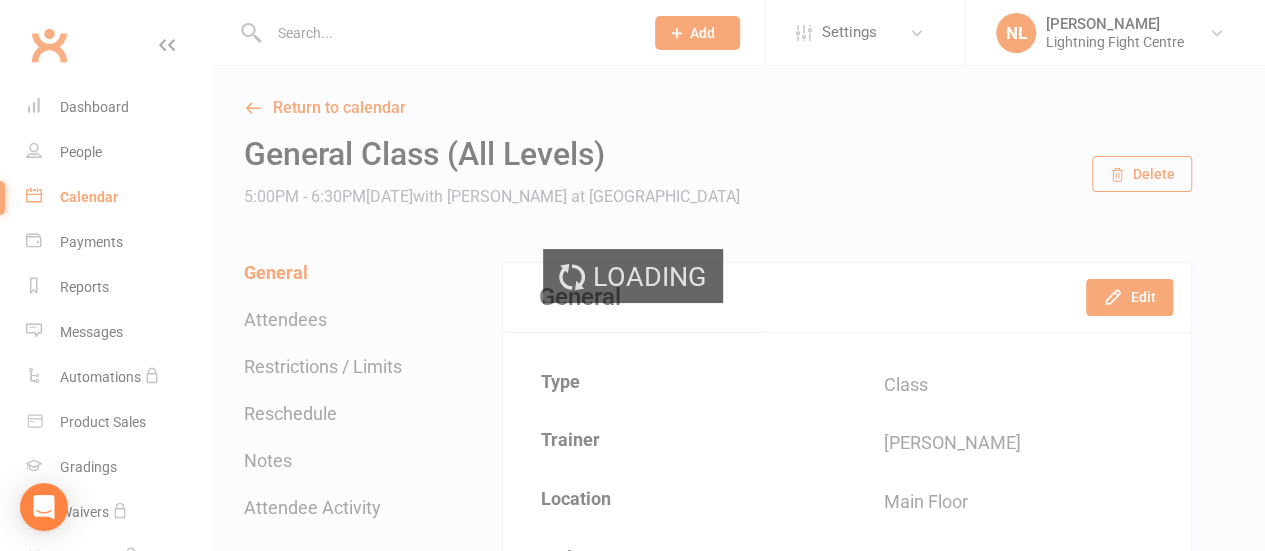 click on "Loading" at bounding box center [632, 275] 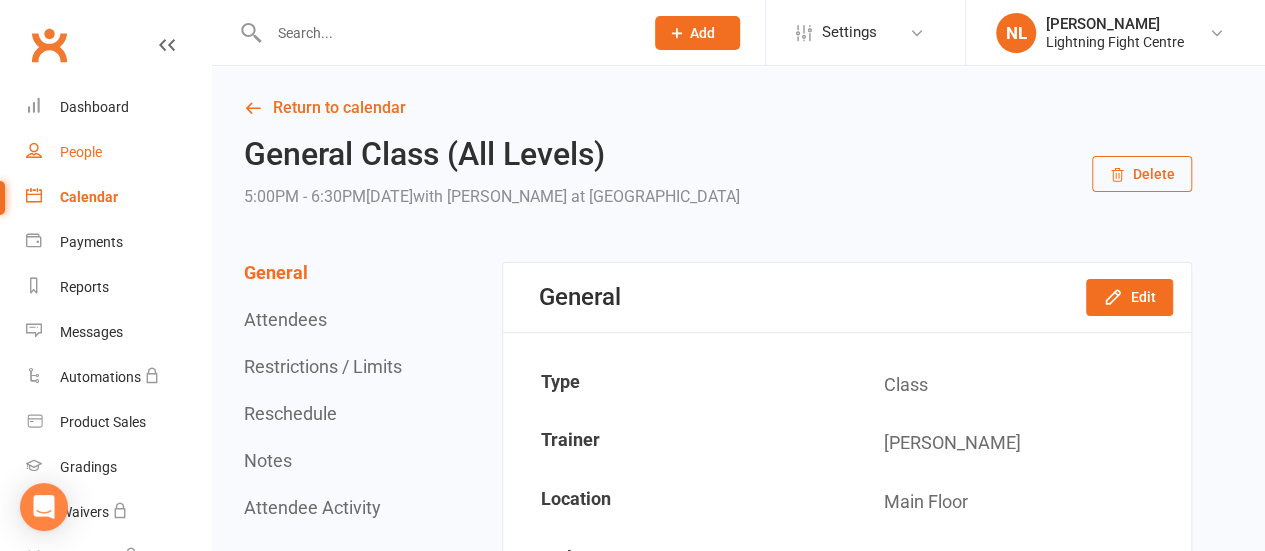 click on "People" at bounding box center (118, 152) 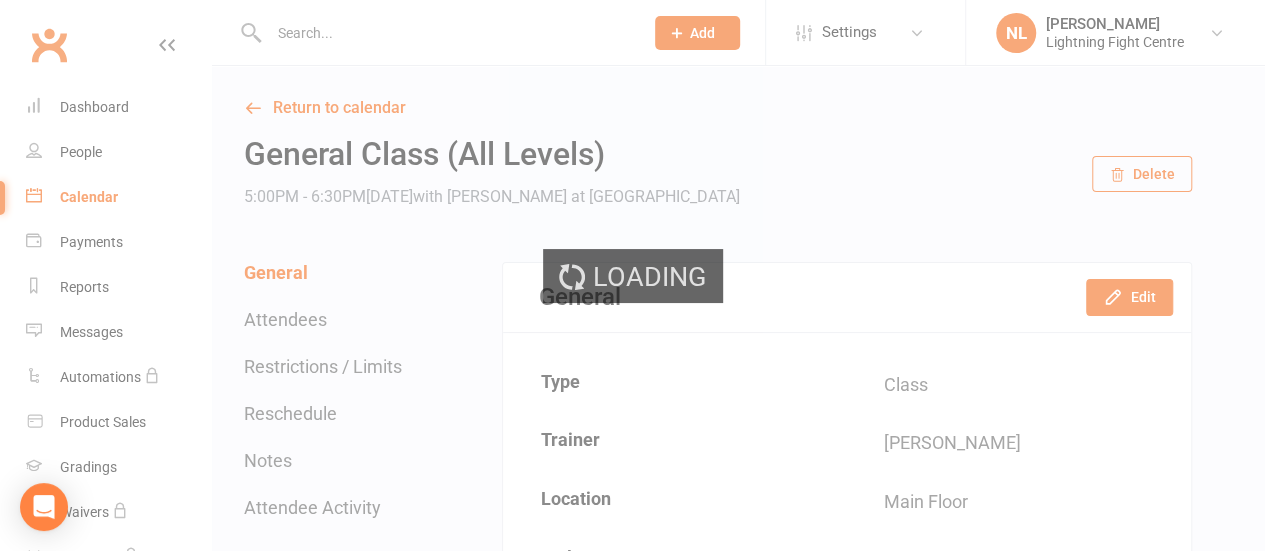 click on "Loading" at bounding box center (632, 275) 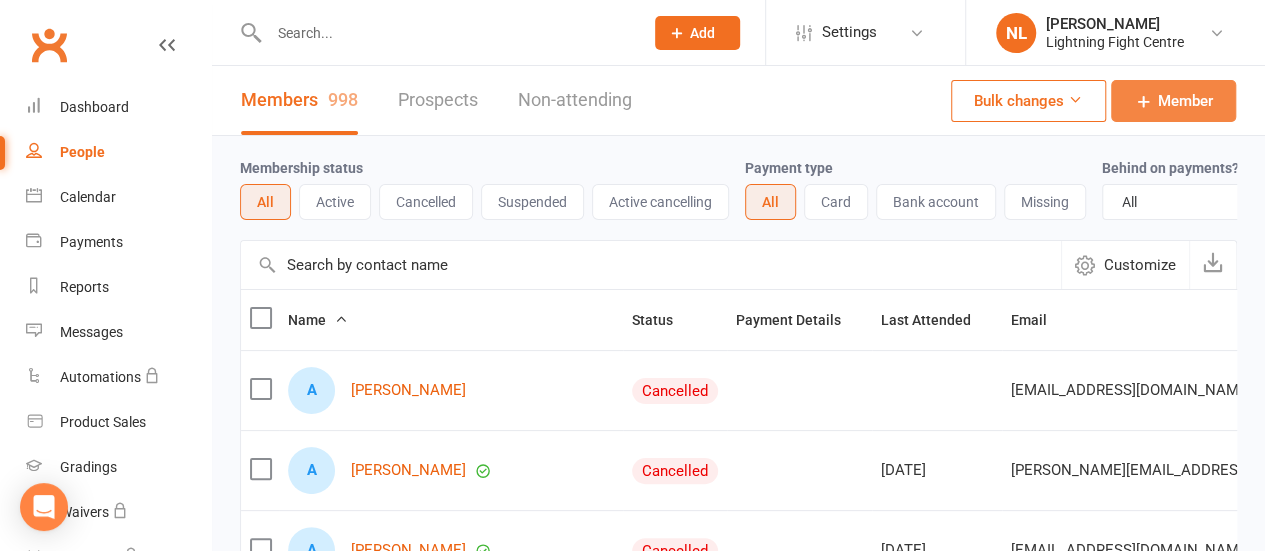 click on "Member" at bounding box center (1173, 101) 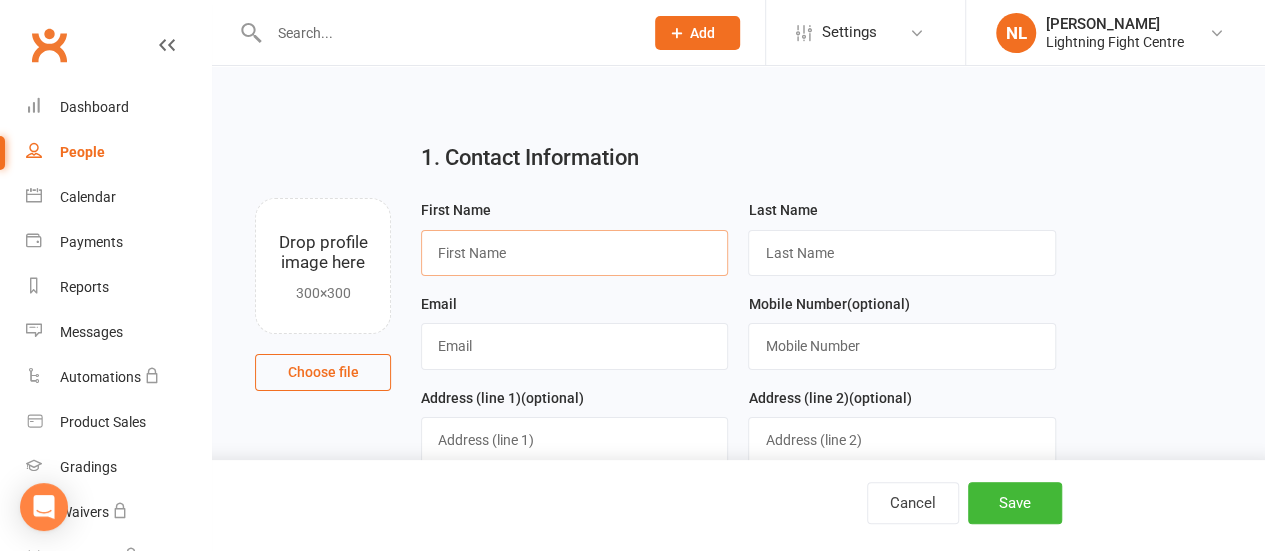 click at bounding box center [574, 253] 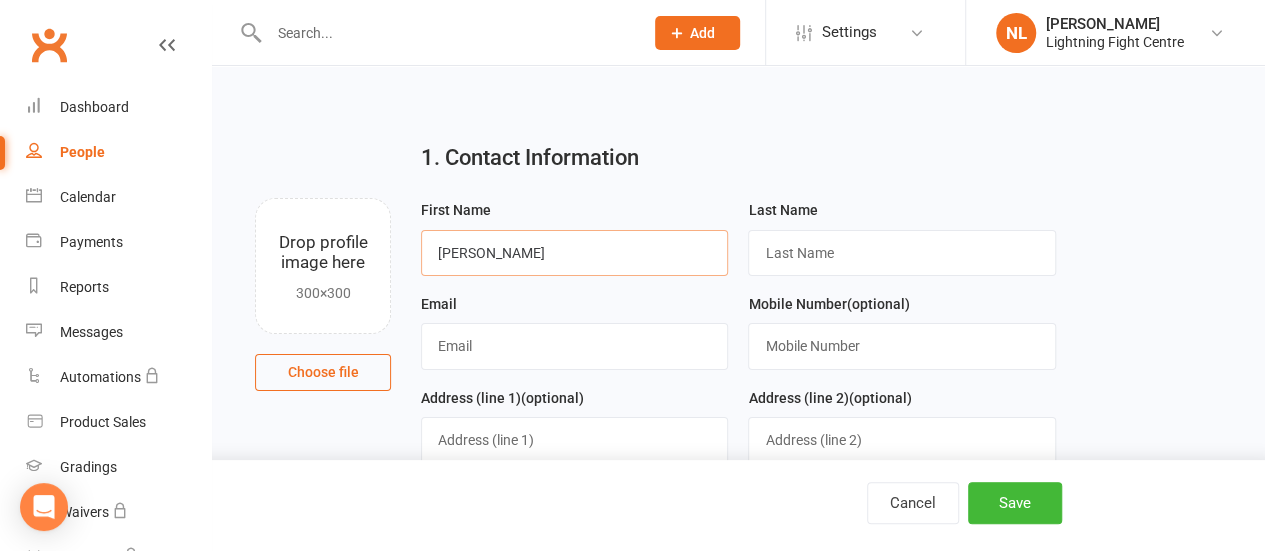 type on "Aaron" 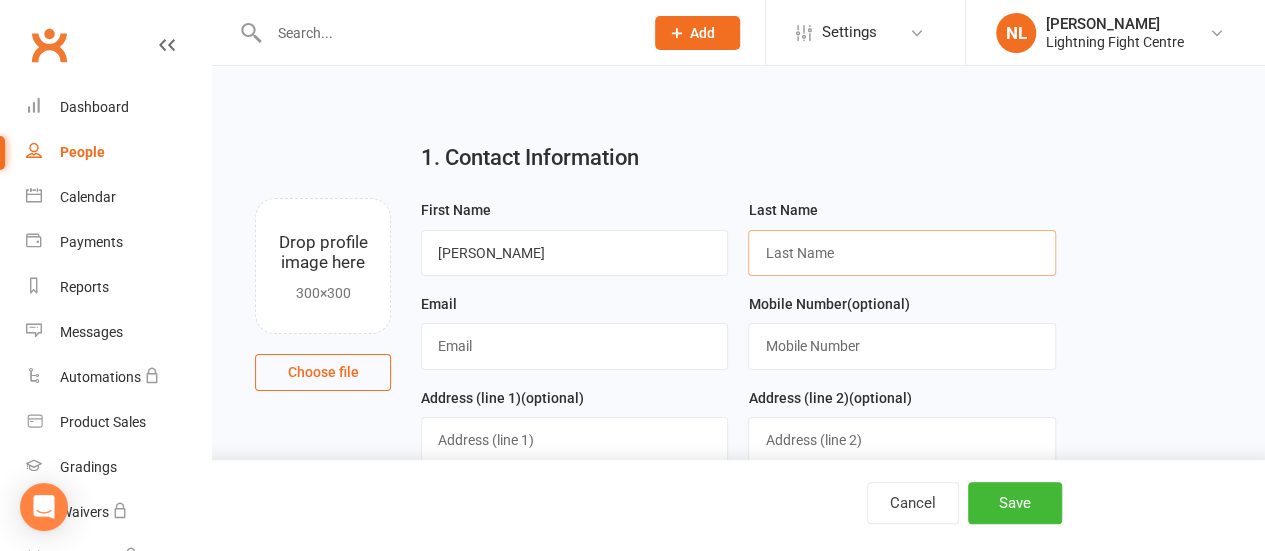 click at bounding box center [901, 253] 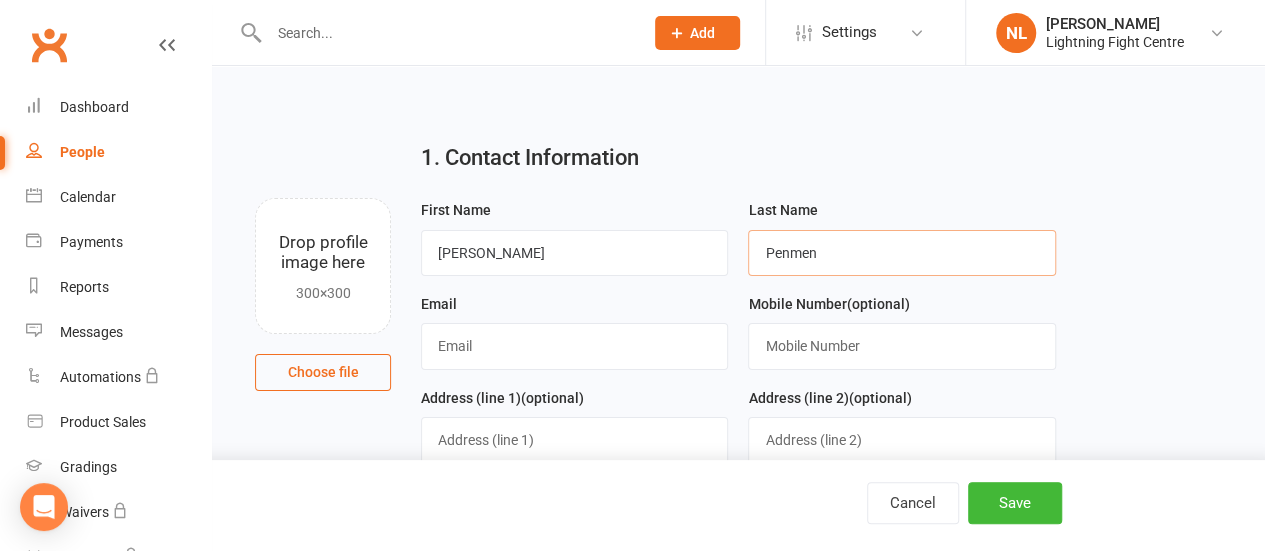type on "Penmen" 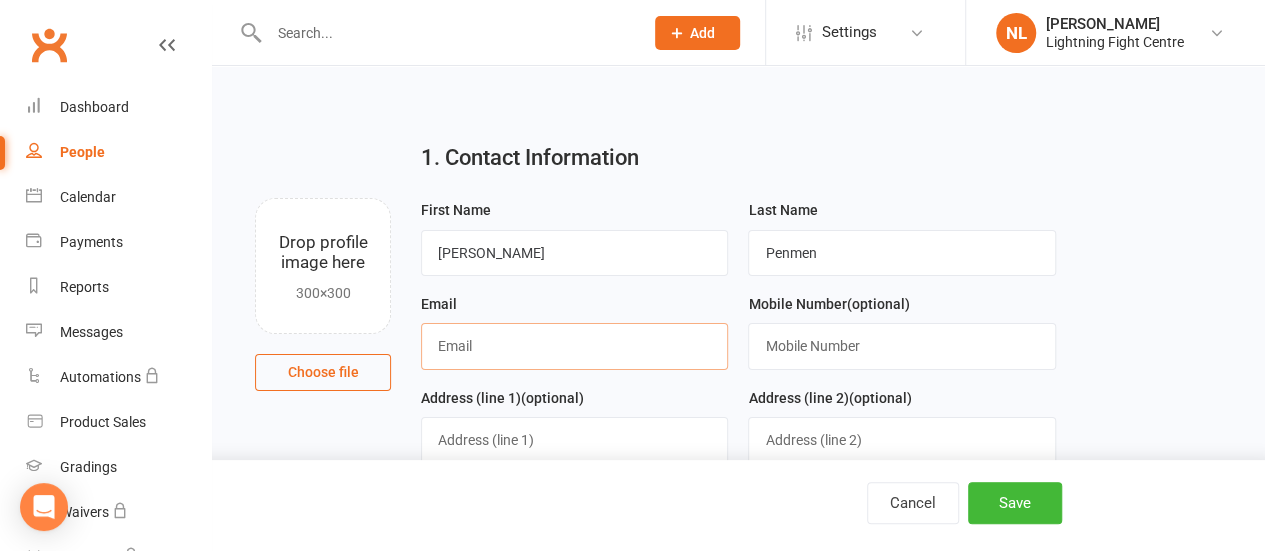 click at bounding box center [574, 346] 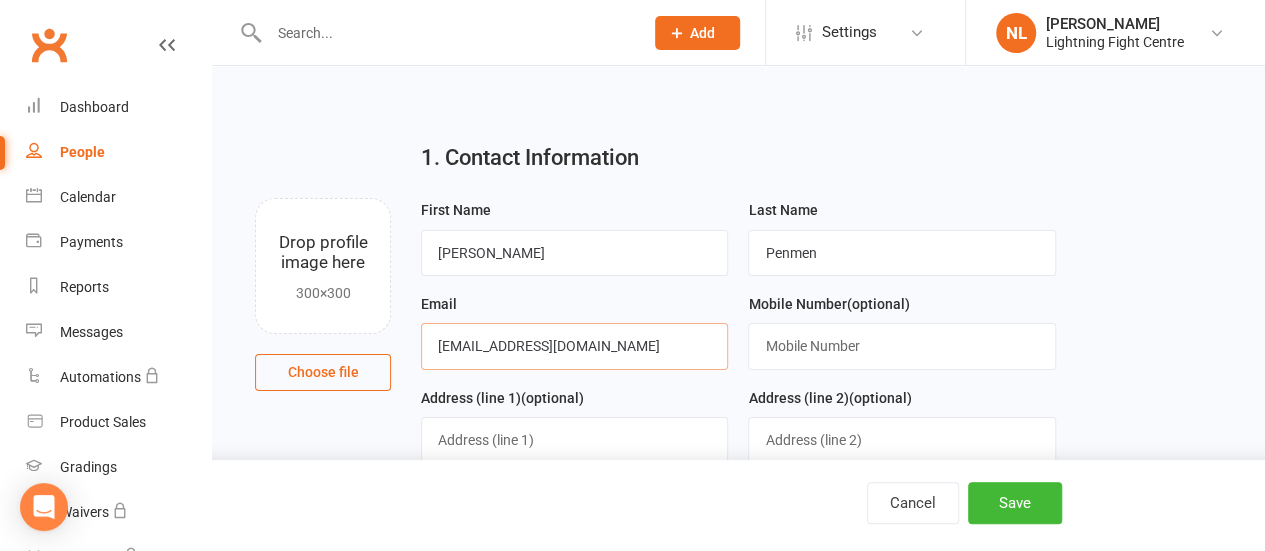 type on "Aaronpenmen04@gmail.com" 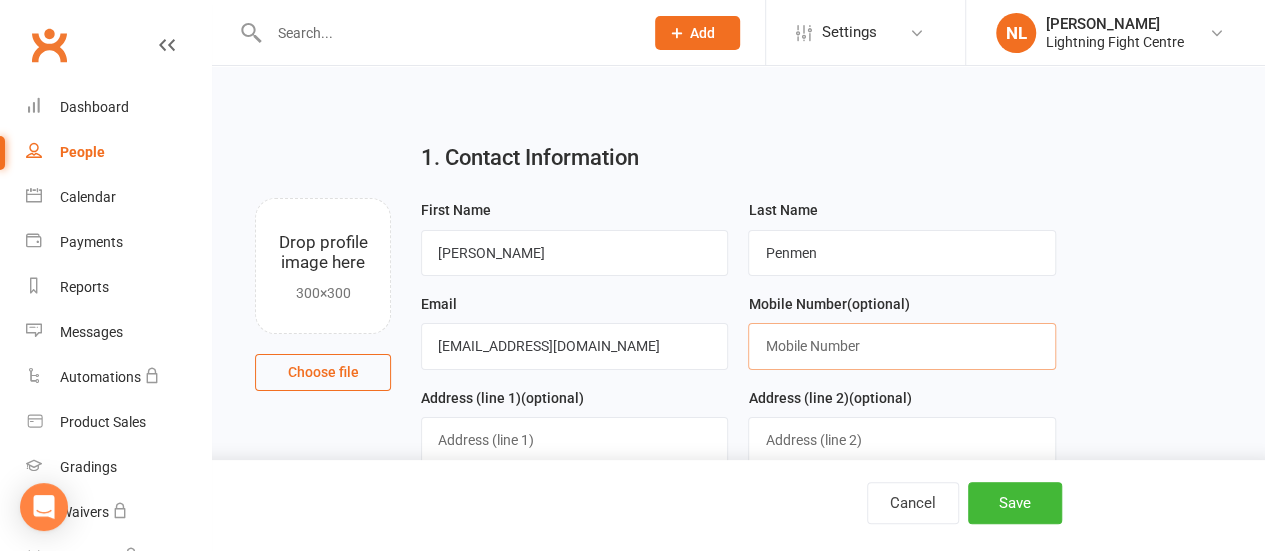 click at bounding box center (901, 346) 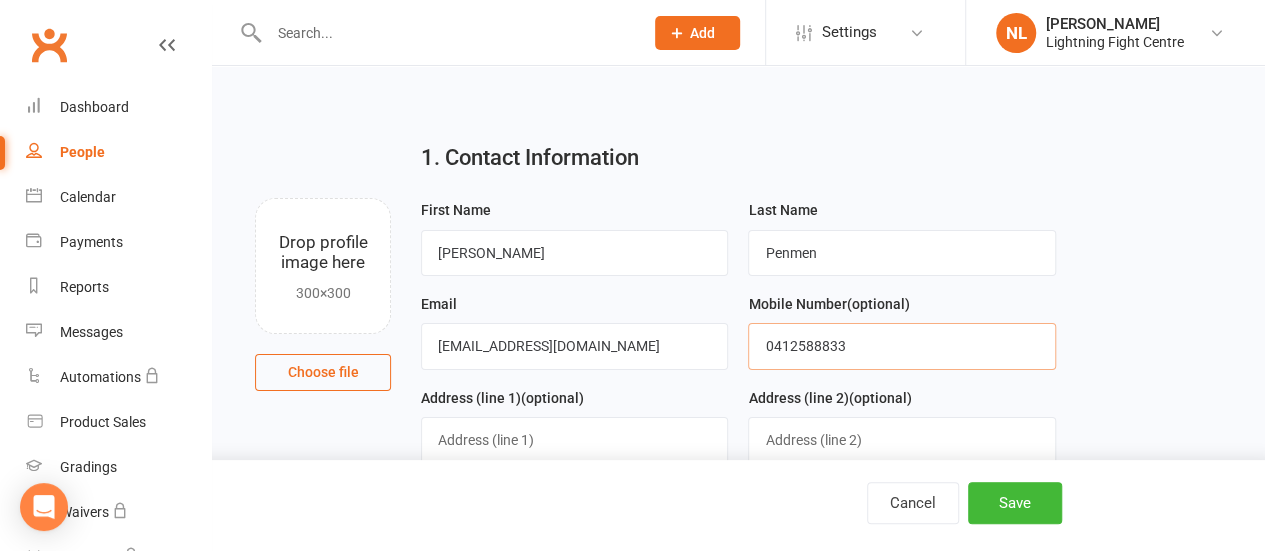 type on "0412588833" 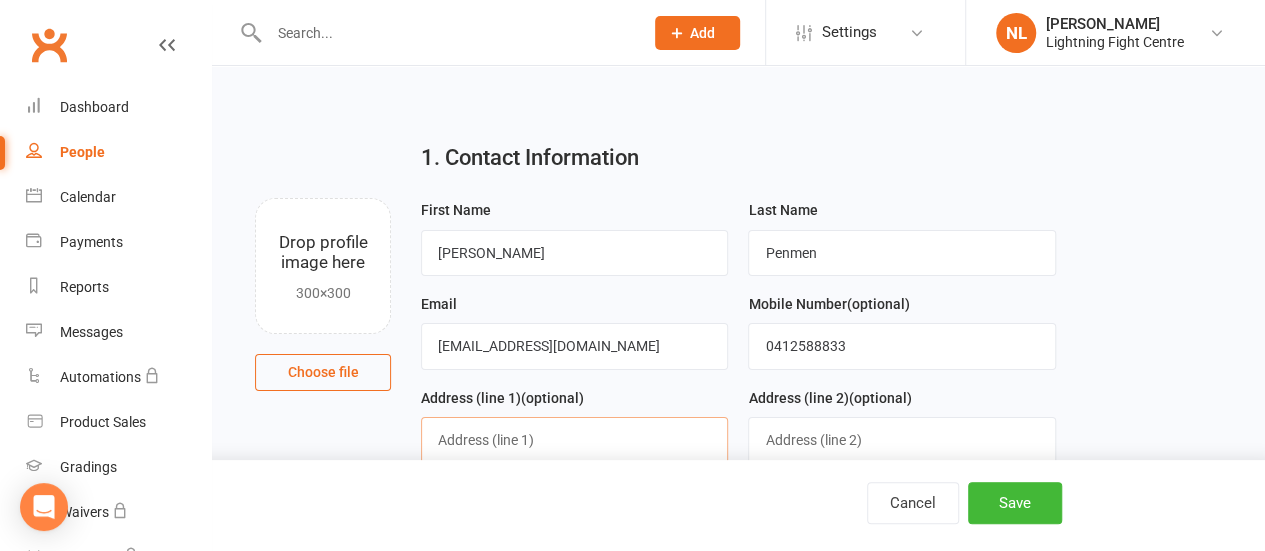 click at bounding box center (574, 440) 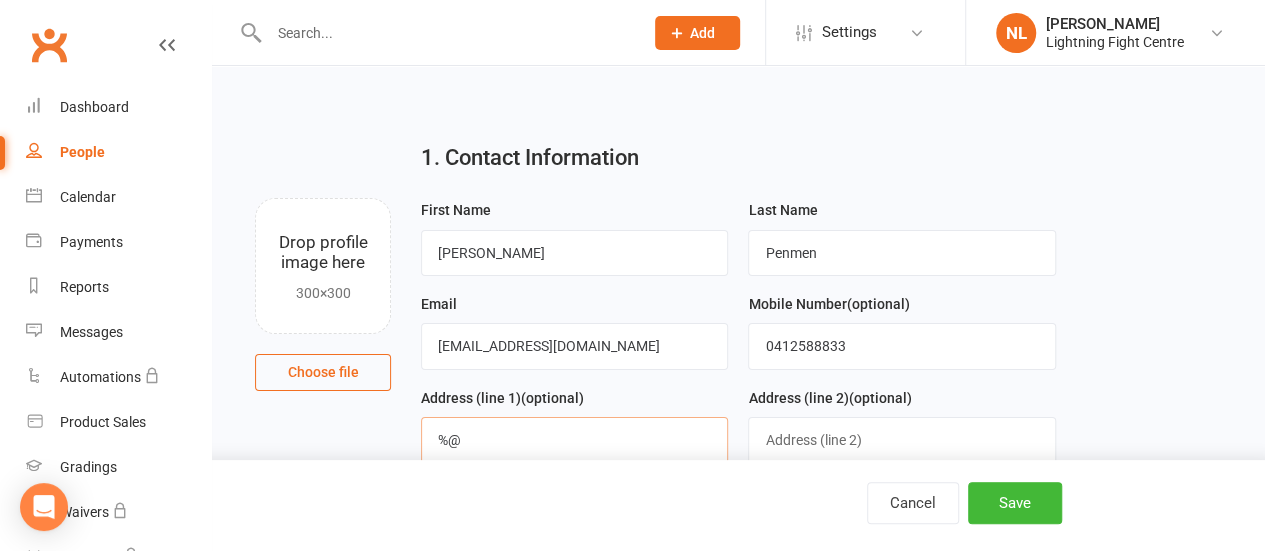 type on "%" 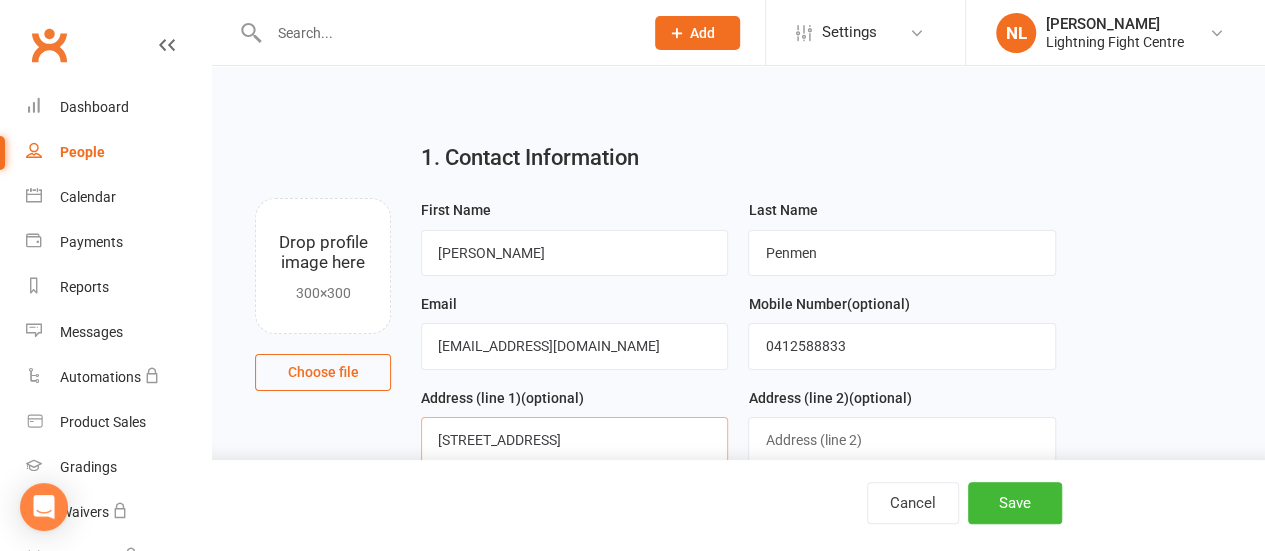 type on "52 Edinburgh Road" 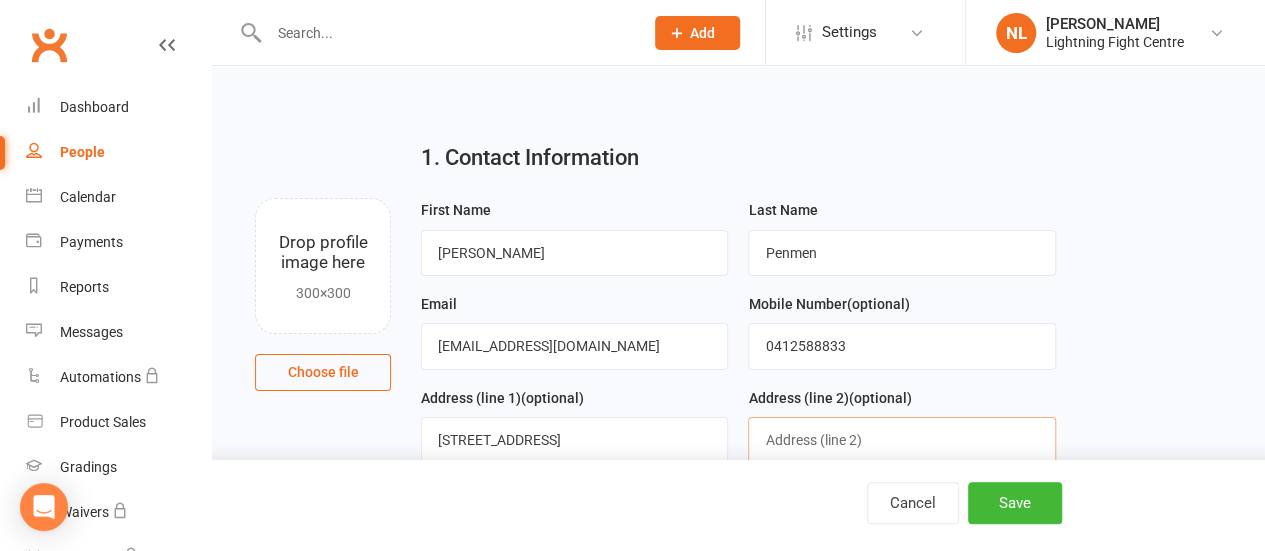 click at bounding box center (901, 440) 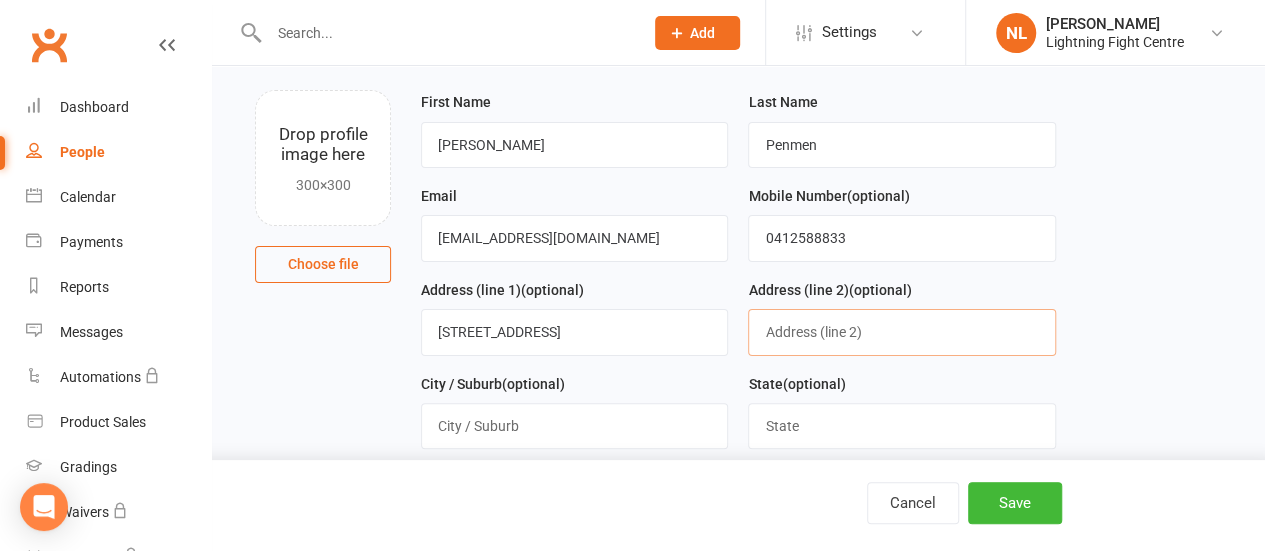 scroll, scrollTop: 170, scrollLeft: 0, axis: vertical 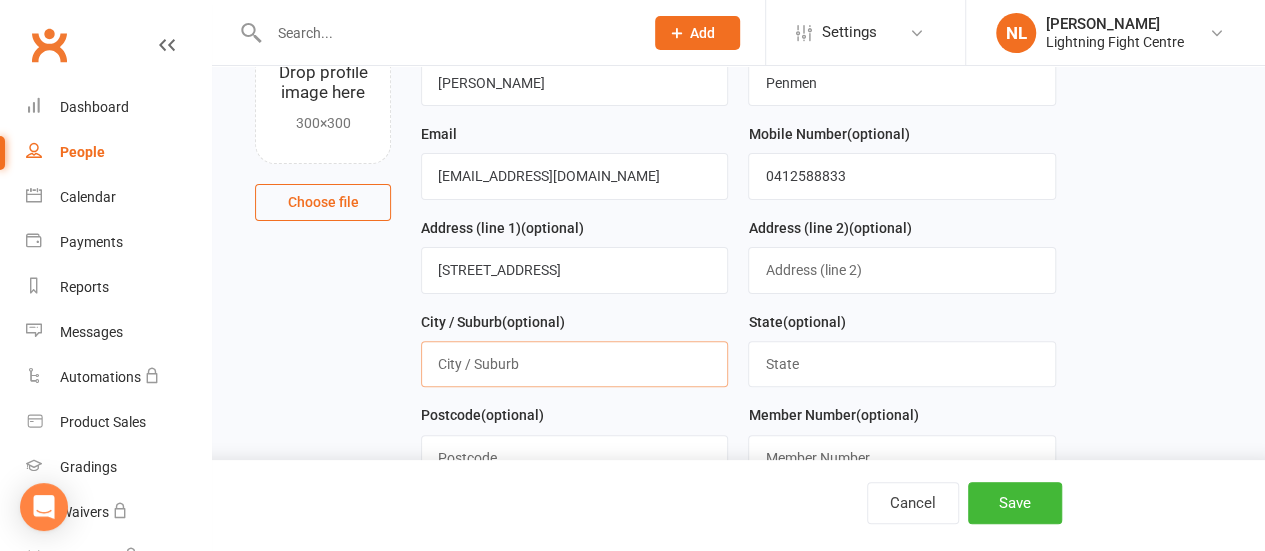 click at bounding box center [574, 364] 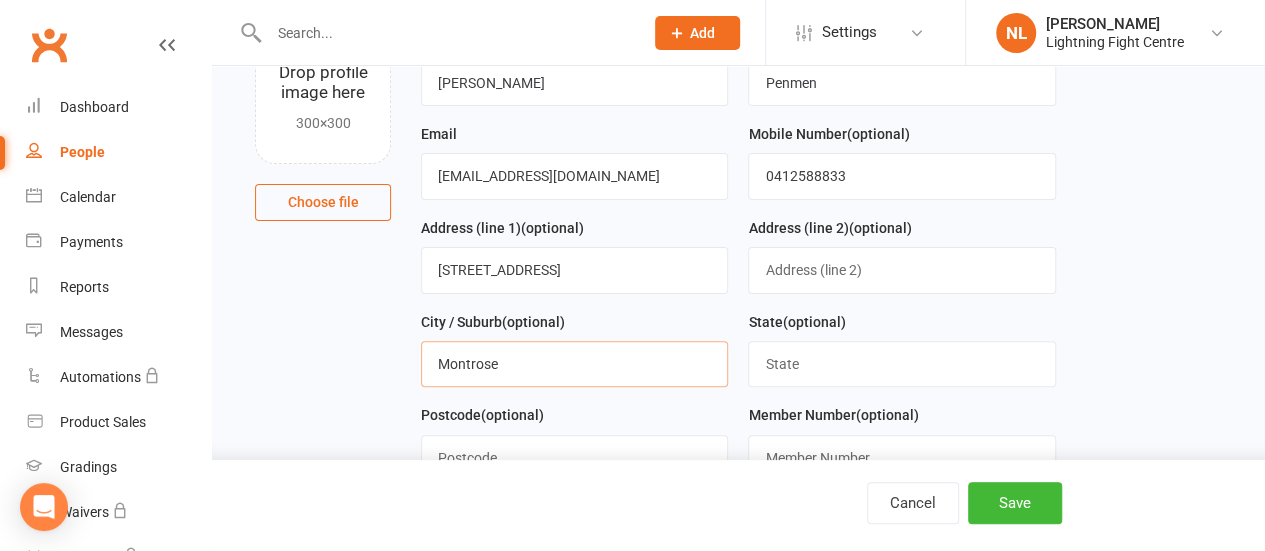 type on "Montrose" 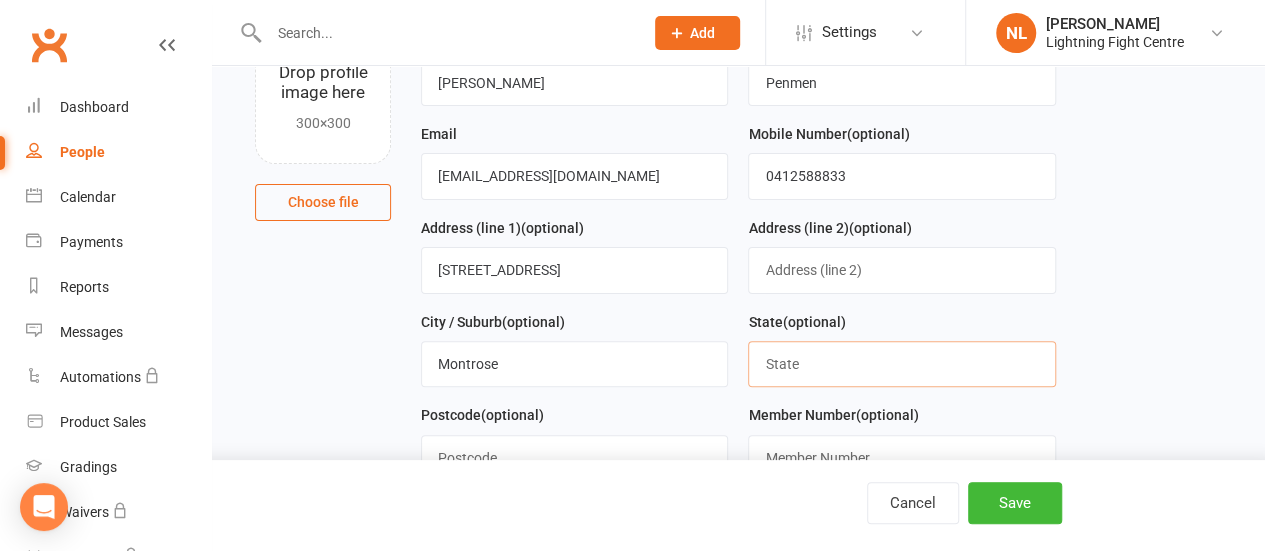click at bounding box center [901, 364] 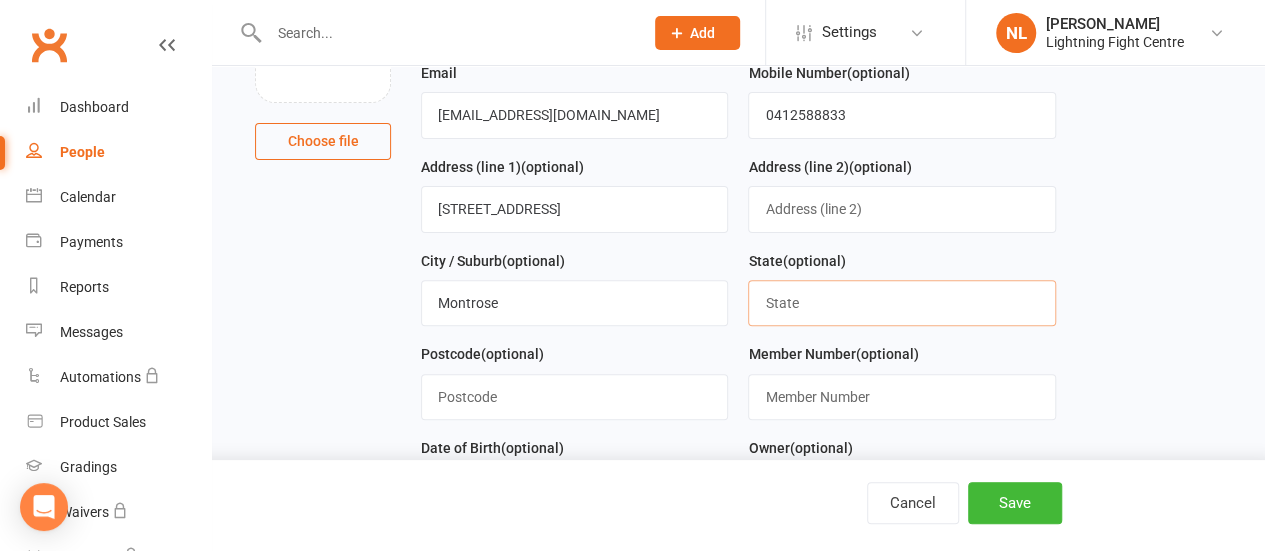 scroll, scrollTop: 232, scrollLeft: 0, axis: vertical 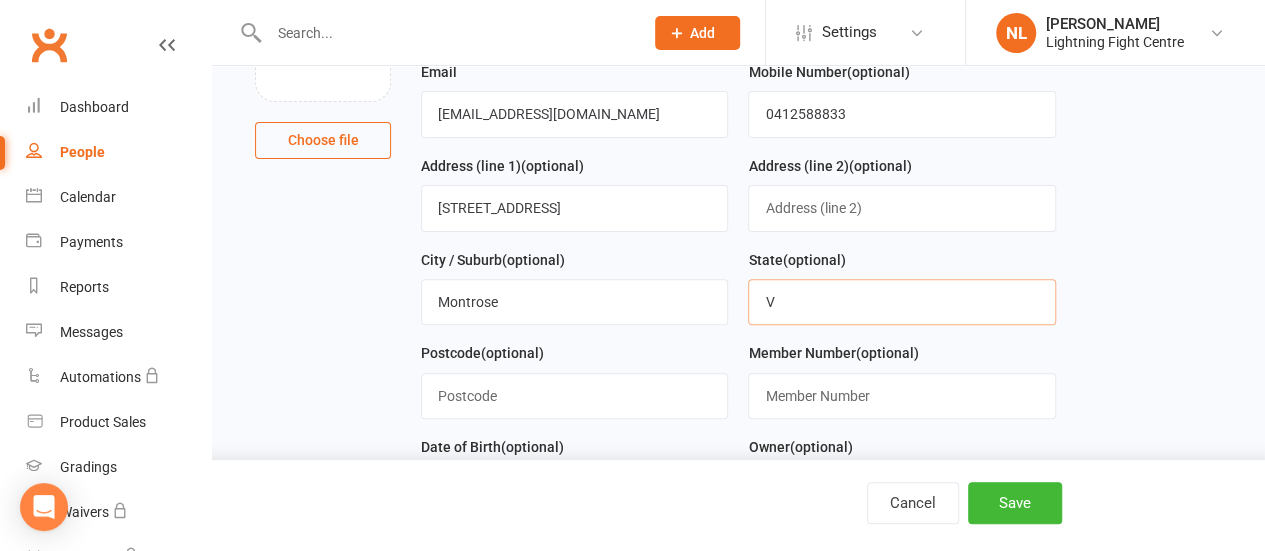 type on "Victoria" 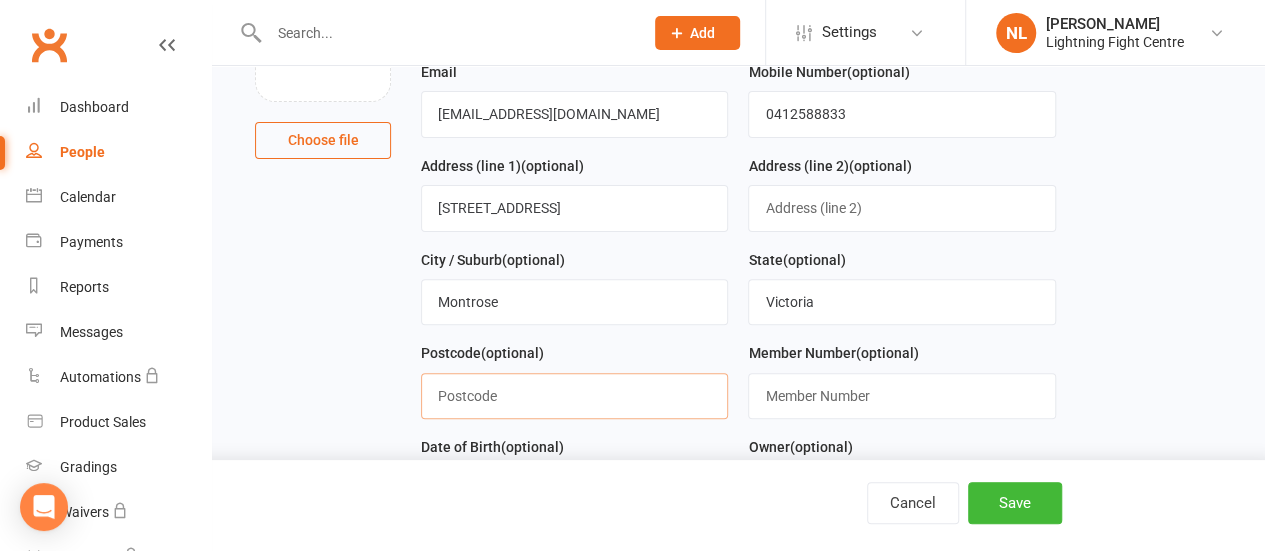 click at bounding box center [574, 396] 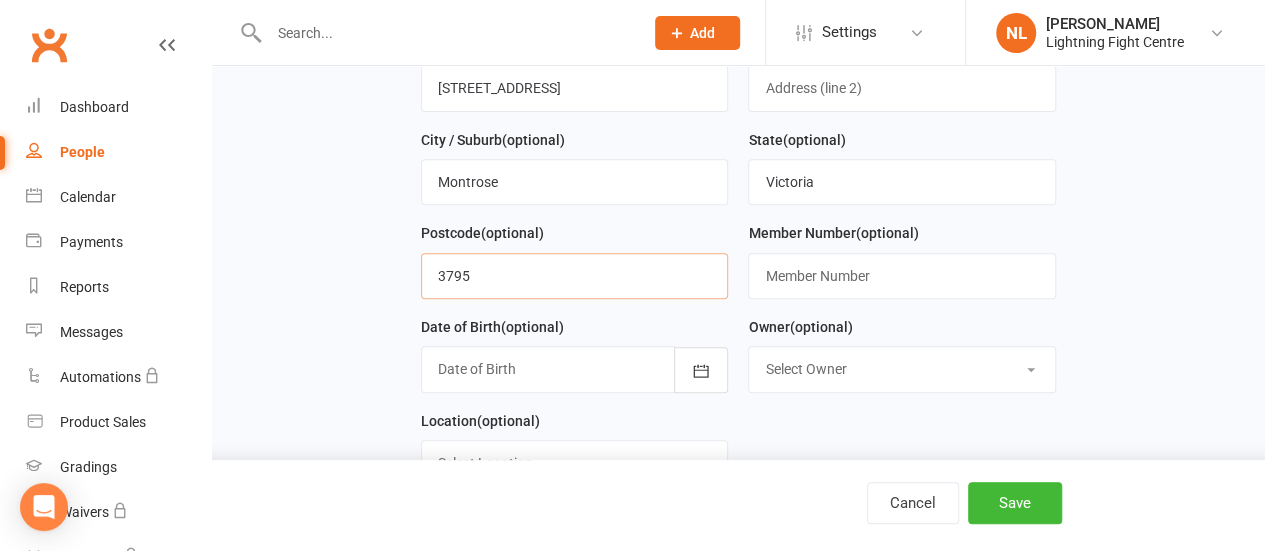scroll, scrollTop: 354, scrollLeft: 0, axis: vertical 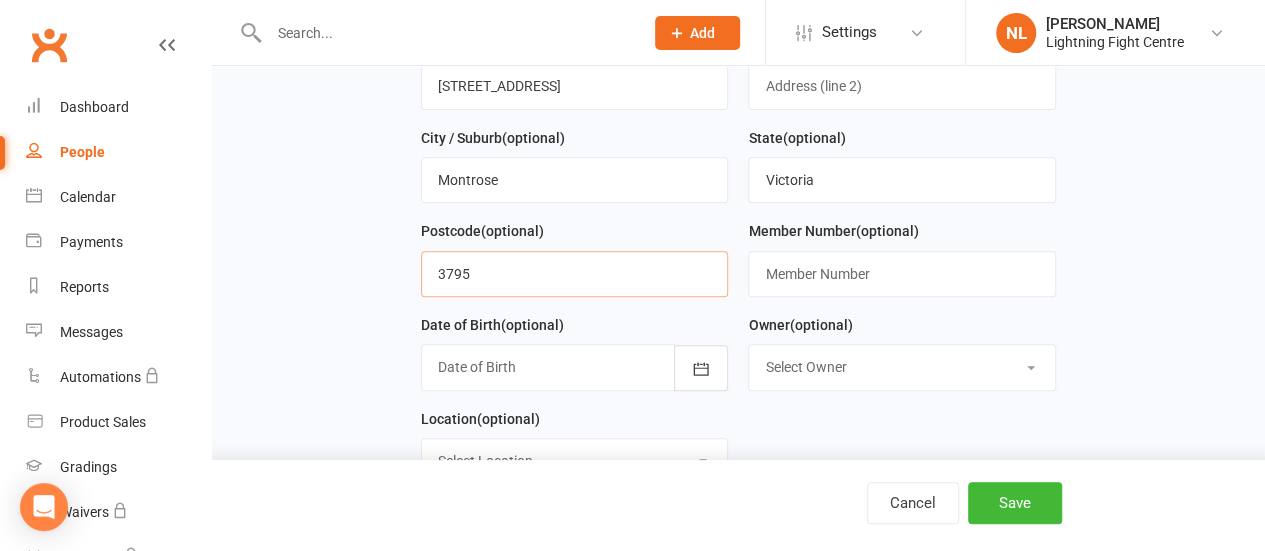 type on "3795" 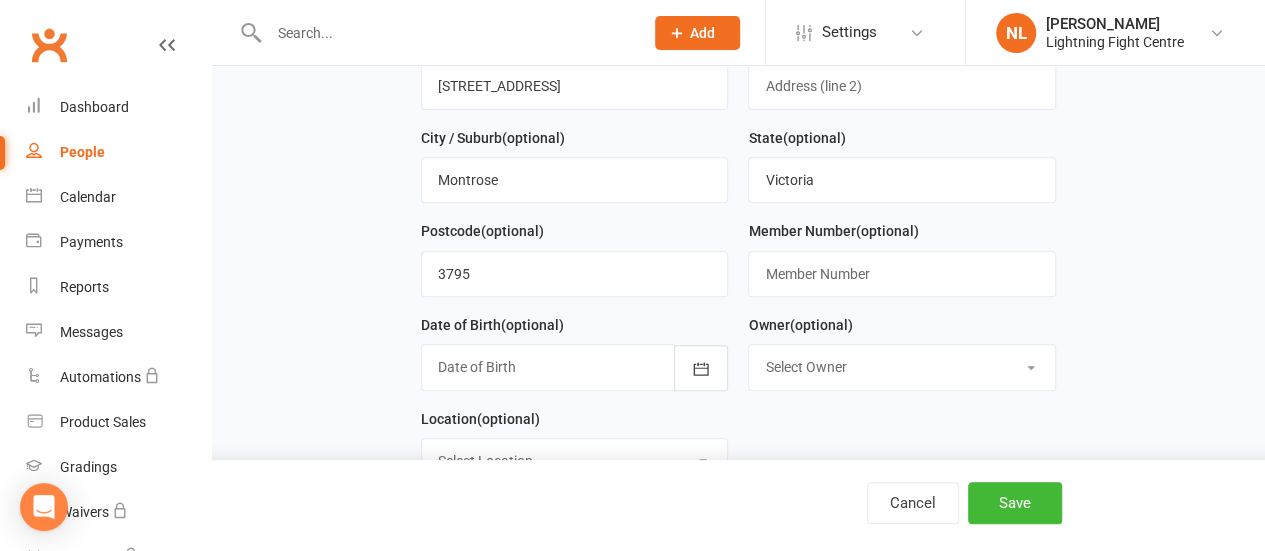 click at bounding box center [574, 367] 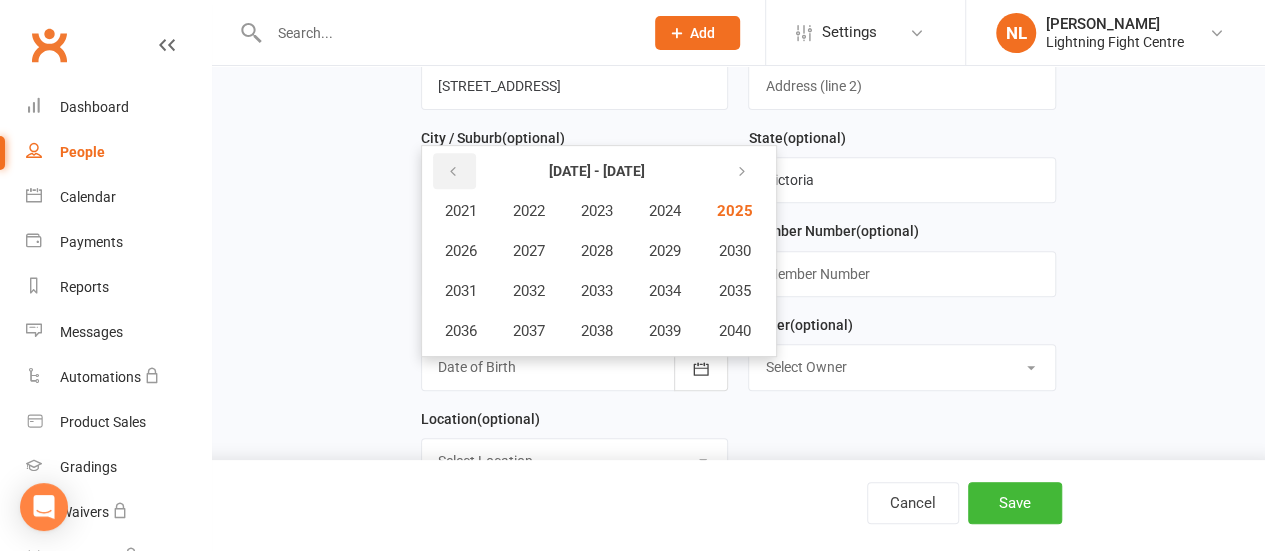 click at bounding box center [453, 172] 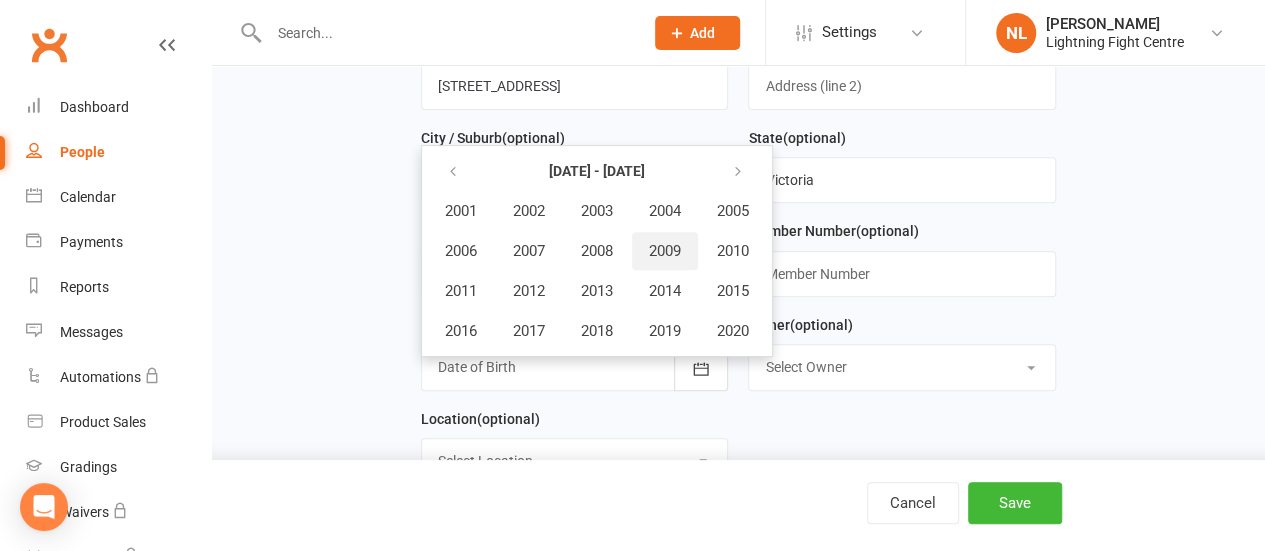 click on "2009" at bounding box center [665, 251] 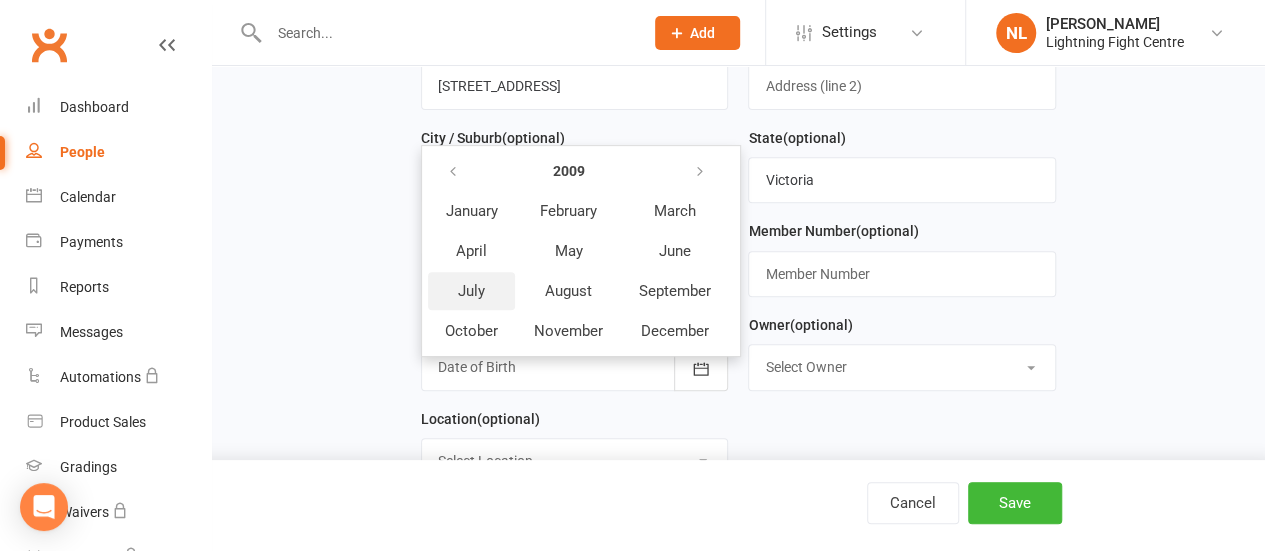 click on "July" at bounding box center (471, 291) 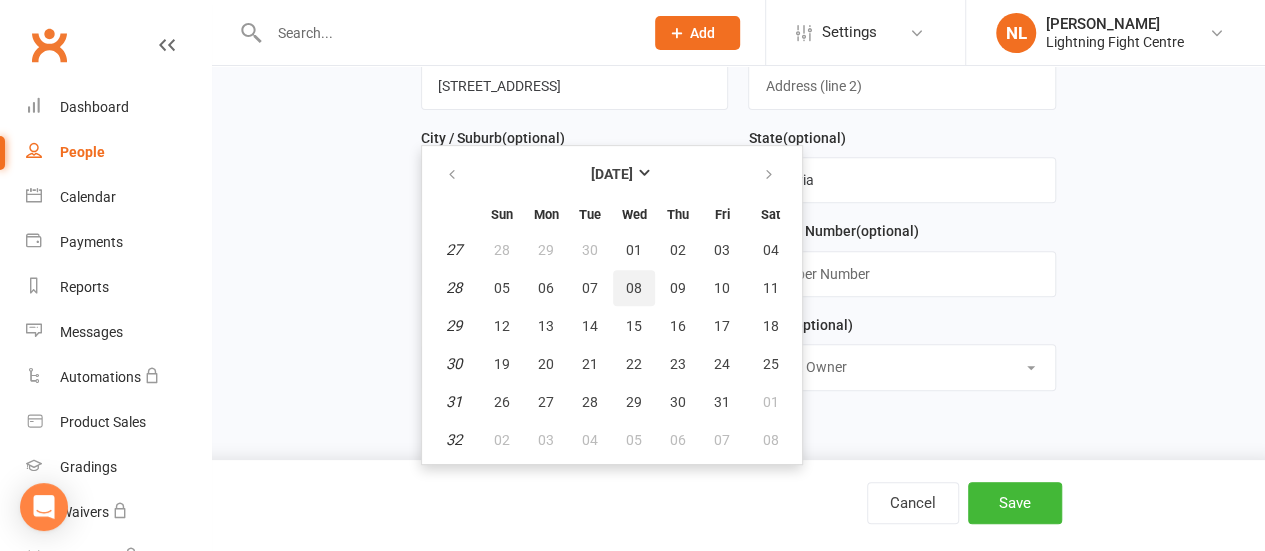 click on "08" at bounding box center [634, 288] 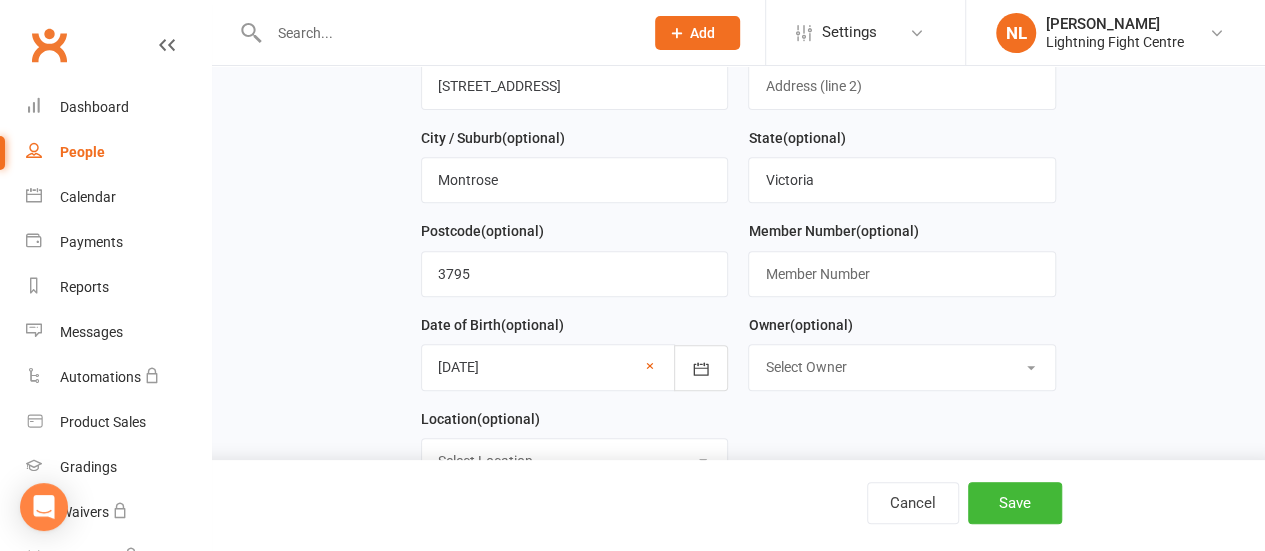 click at bounding box center [574, 367] 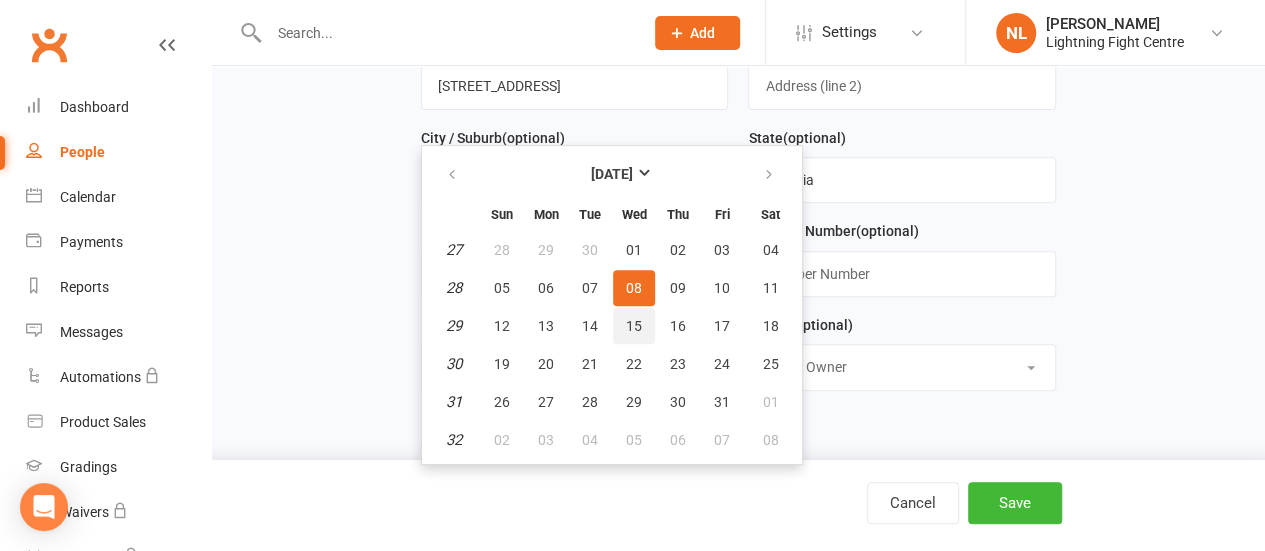 click on "15" at bounding box center (634, 326) 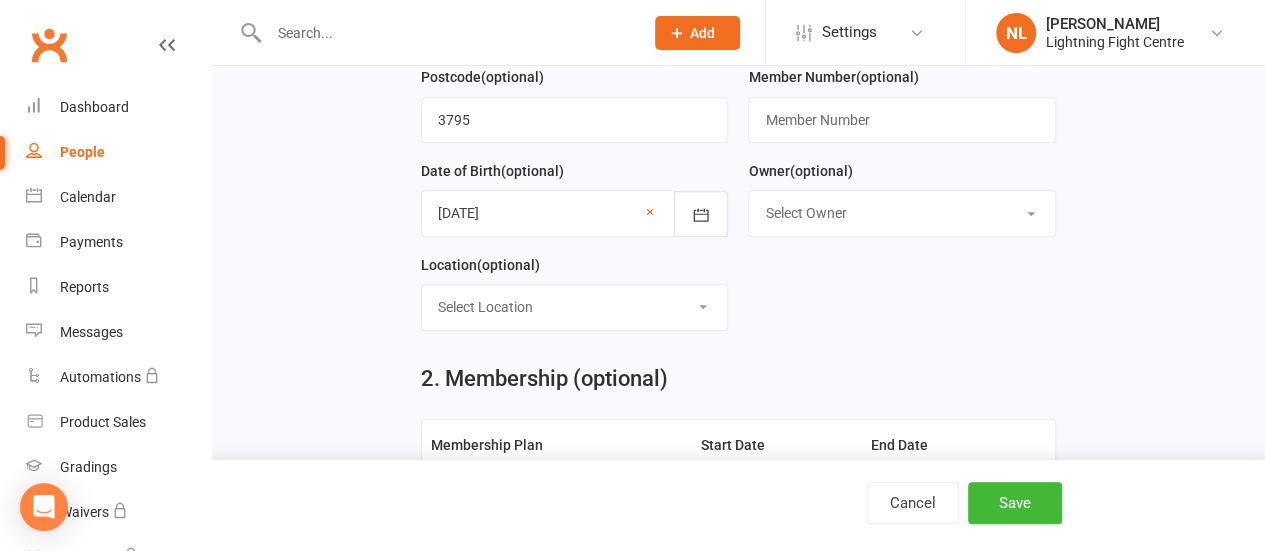 scroll, scrollTop: 522, scrollLeft: 0, axis: vertical 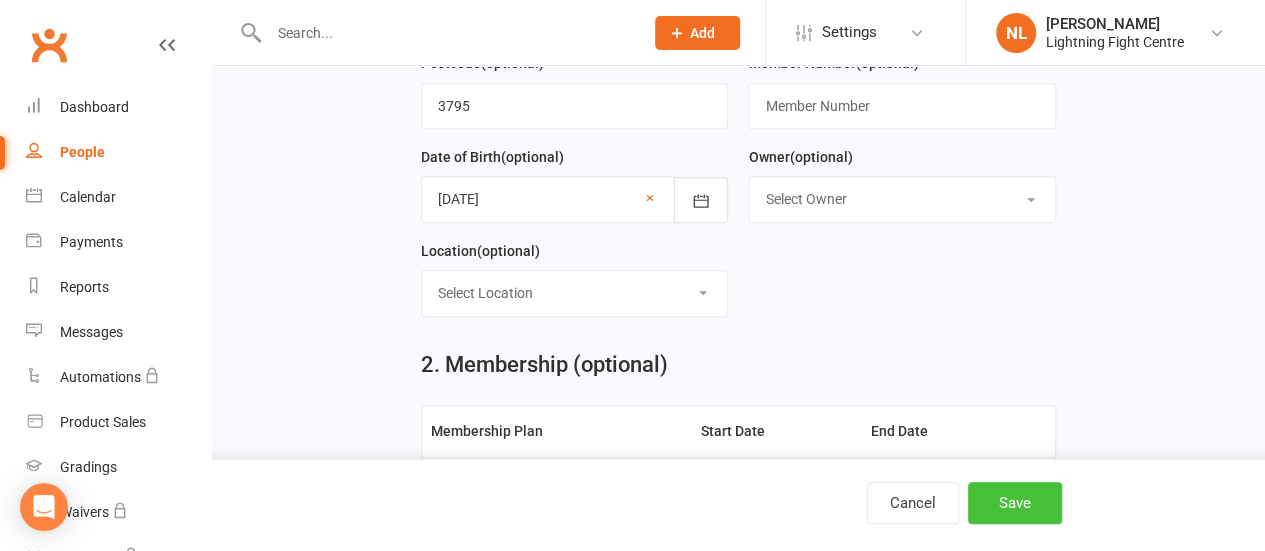 click on "Save" at bounding box center [1015, 503] 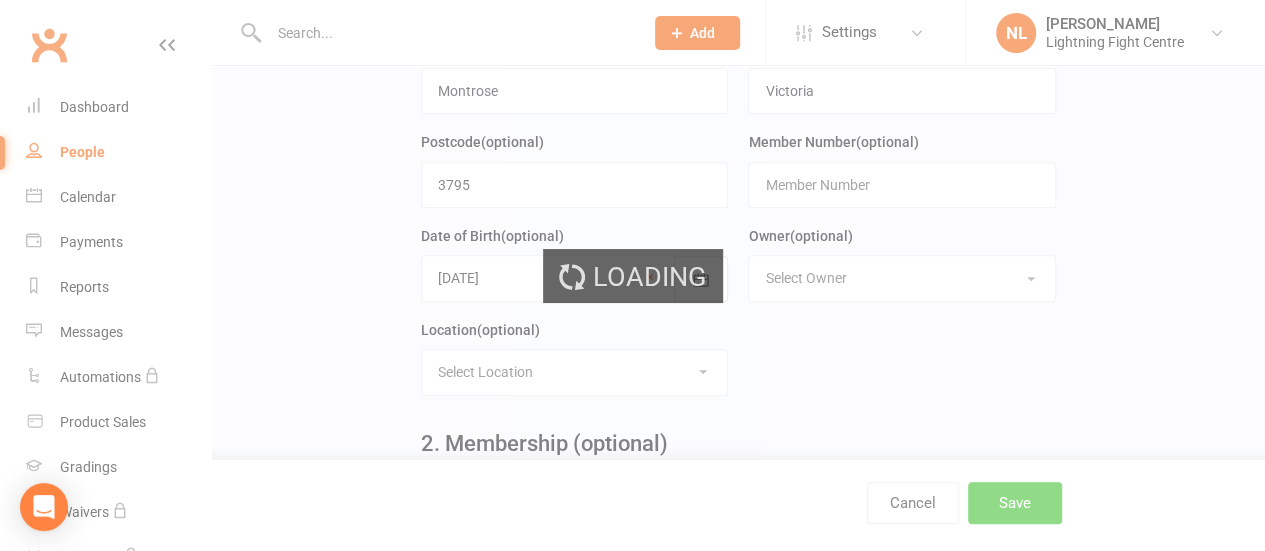 scroll, scrollTop: 0, scrollLeft: 0, axis: both 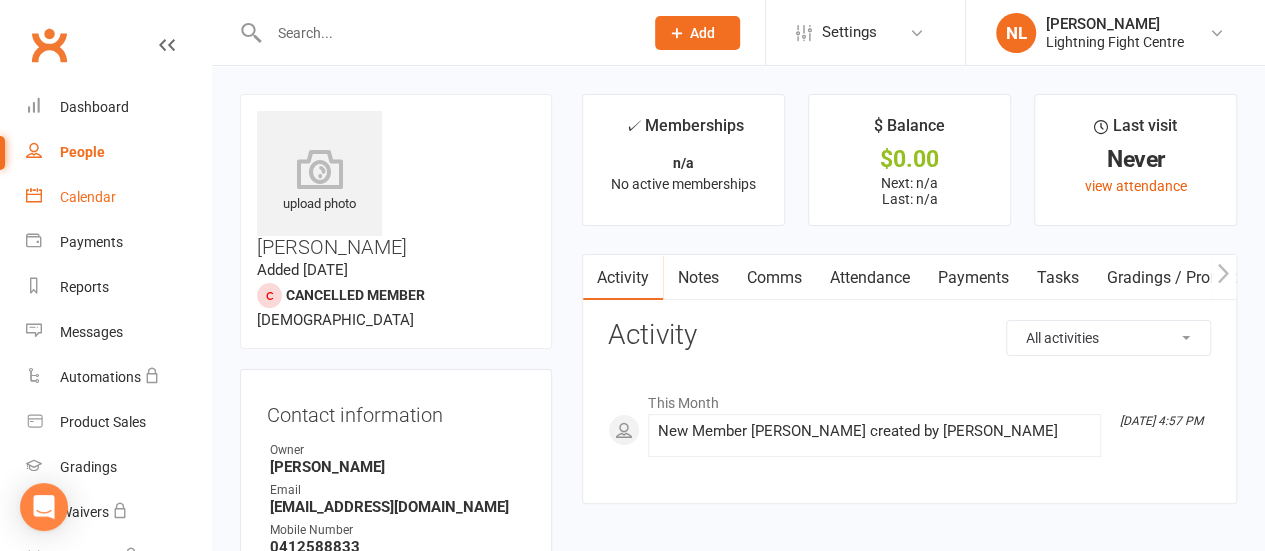 click on "Calendar" at bounding box center [118, 197] 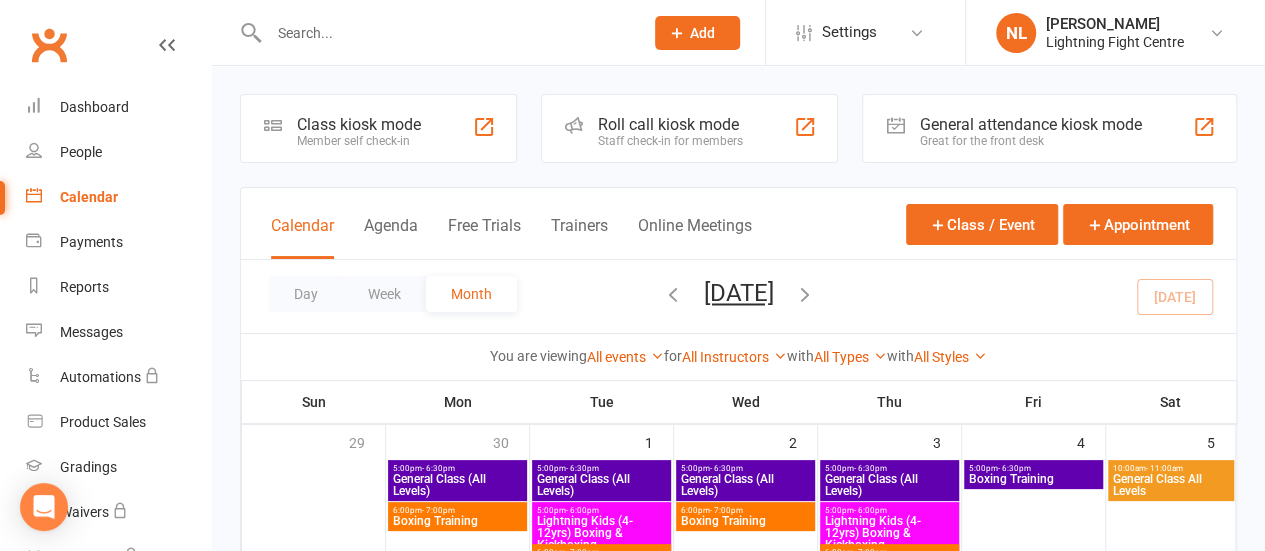 click on "Class kiosk mode" at bounding box center (359, 124) 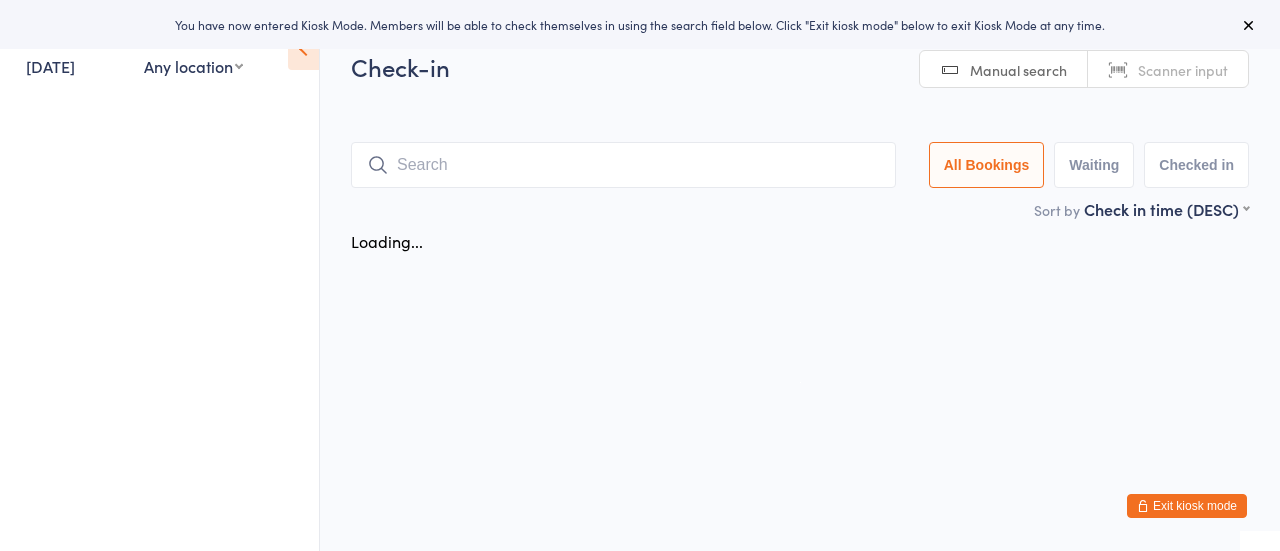 scroll, scrollTop: 0, scrollLeft: 0, axis: both 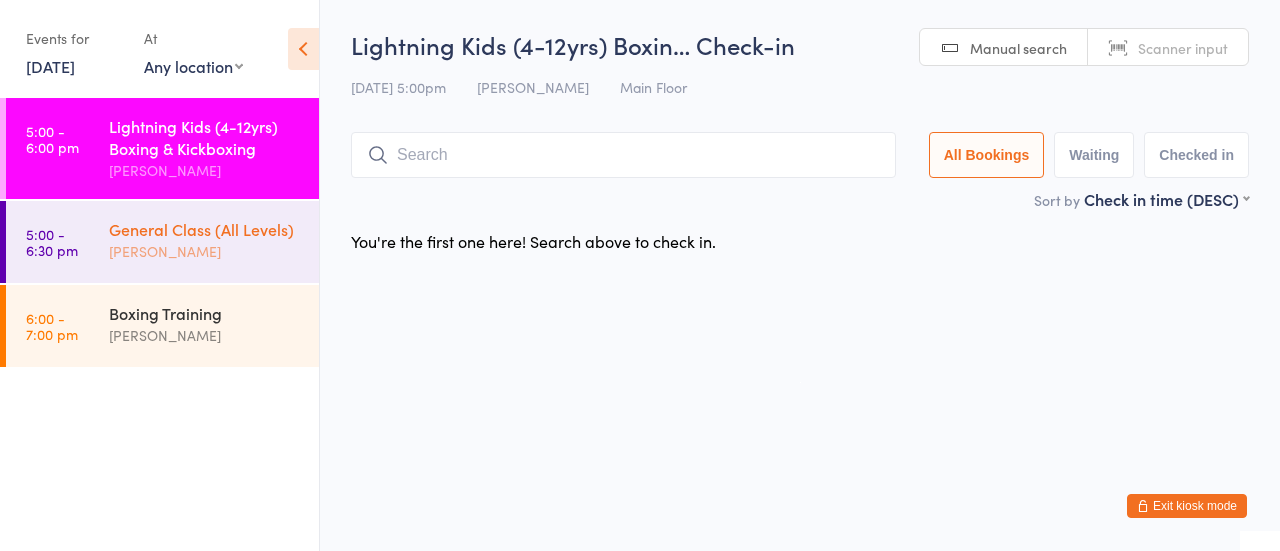 click on "General Class (All Levels)" at bounding box center (205, 229) 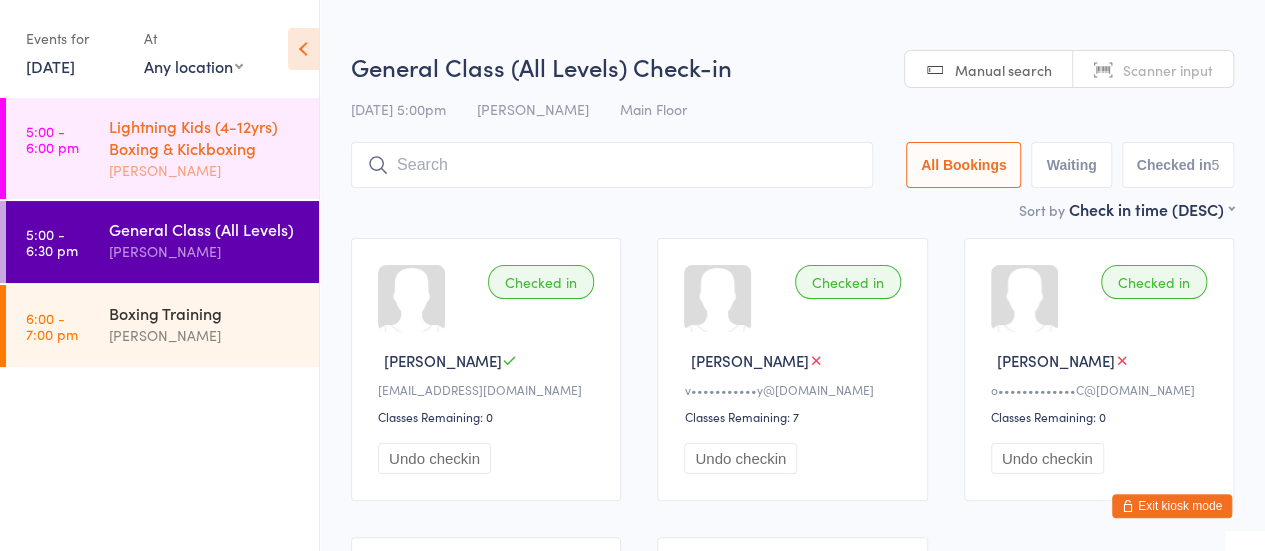 click on "Lightning Kids (4-12yrs) Boxing & Kickboxing" at bounding box center [205, 137] 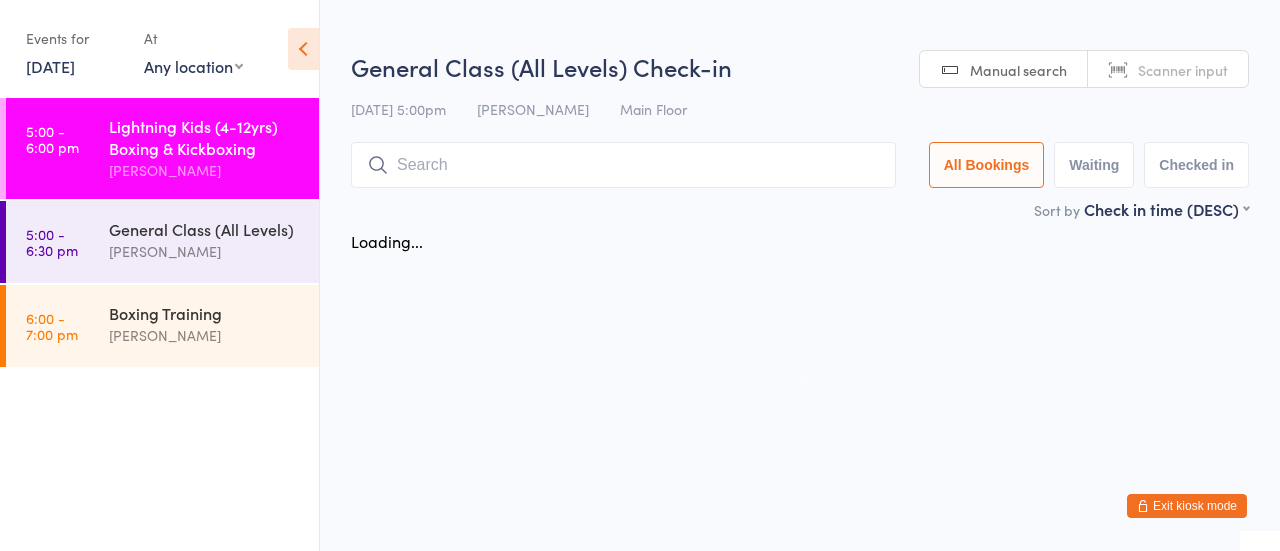 click on "Lightning Kids (4-12yrs) Boxing & Kickboxing" at bounding box center [205, 137] 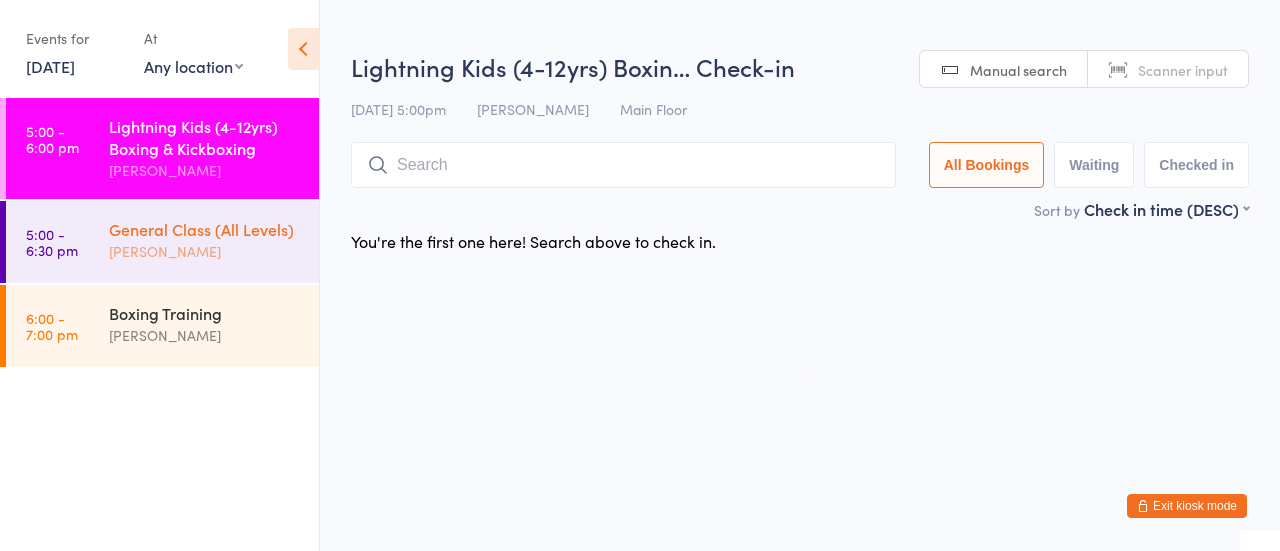 click on "[PERSON_NAME]" at bounding box center [205, 251] 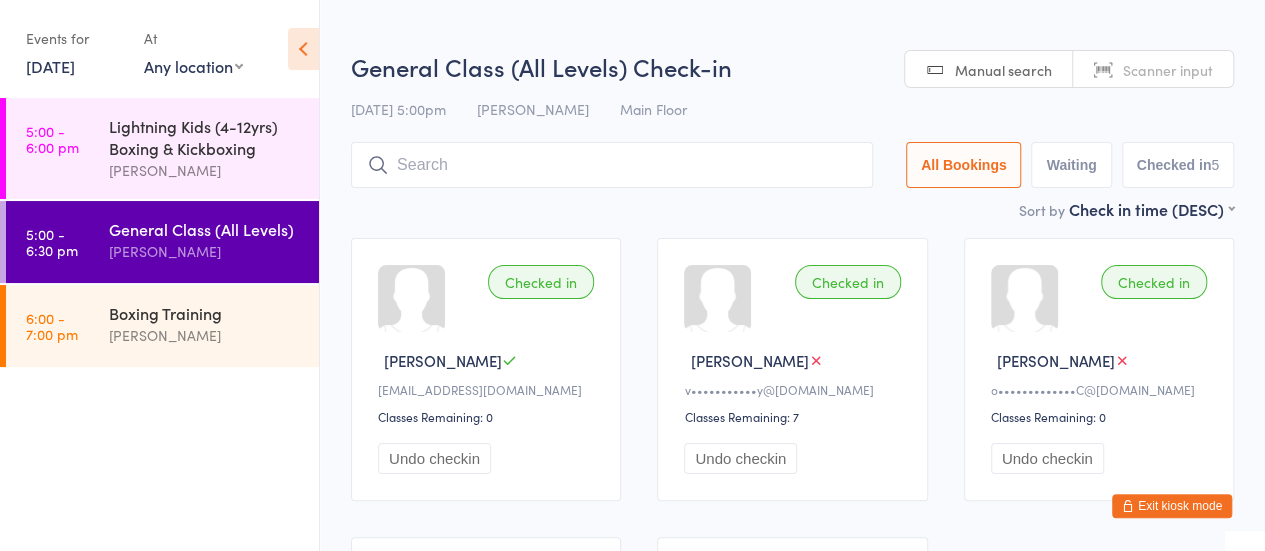 click at bounding box center (612, 165) 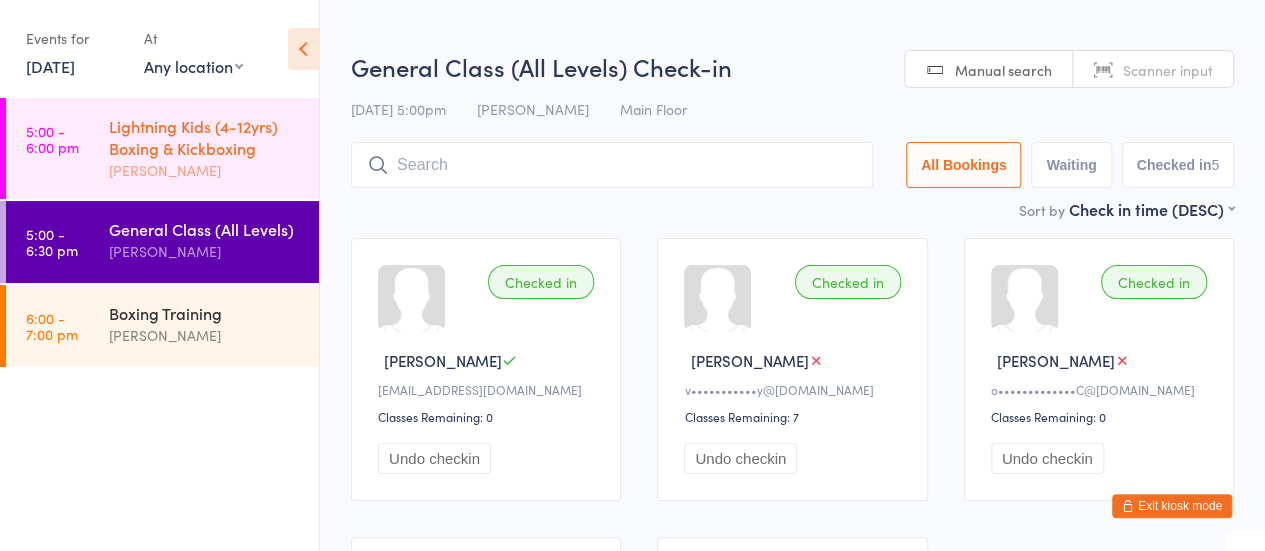 click on "Lightning Kids (4-12yrs) Boxing & Kickboxing" at bounding box center (205, 137) 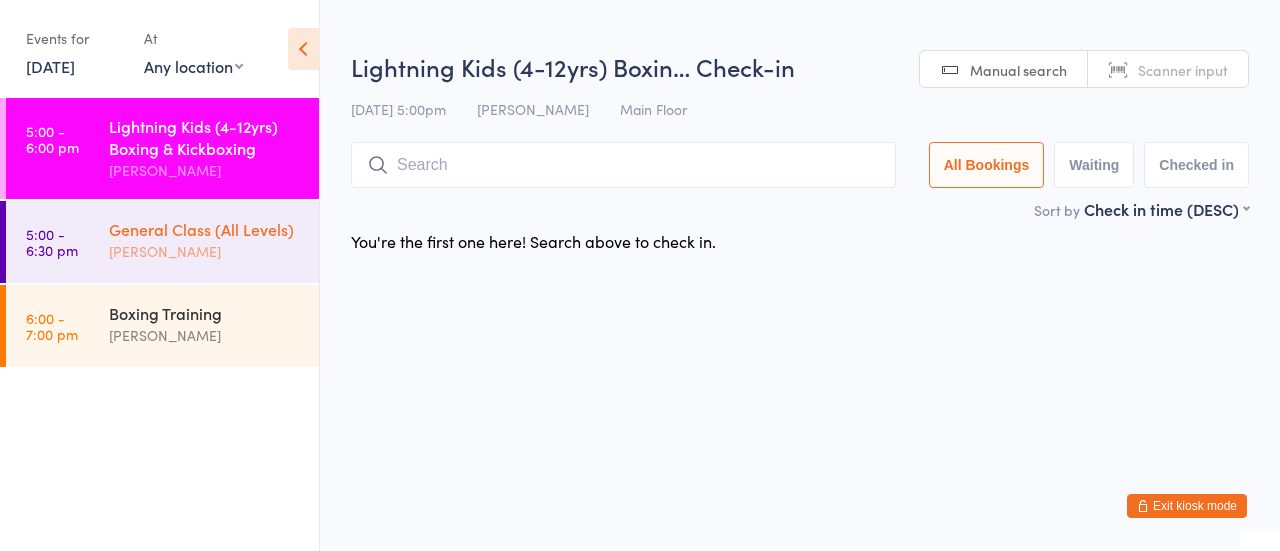 click on "[PERSON_NAME]" at bounding box center (205, 251) 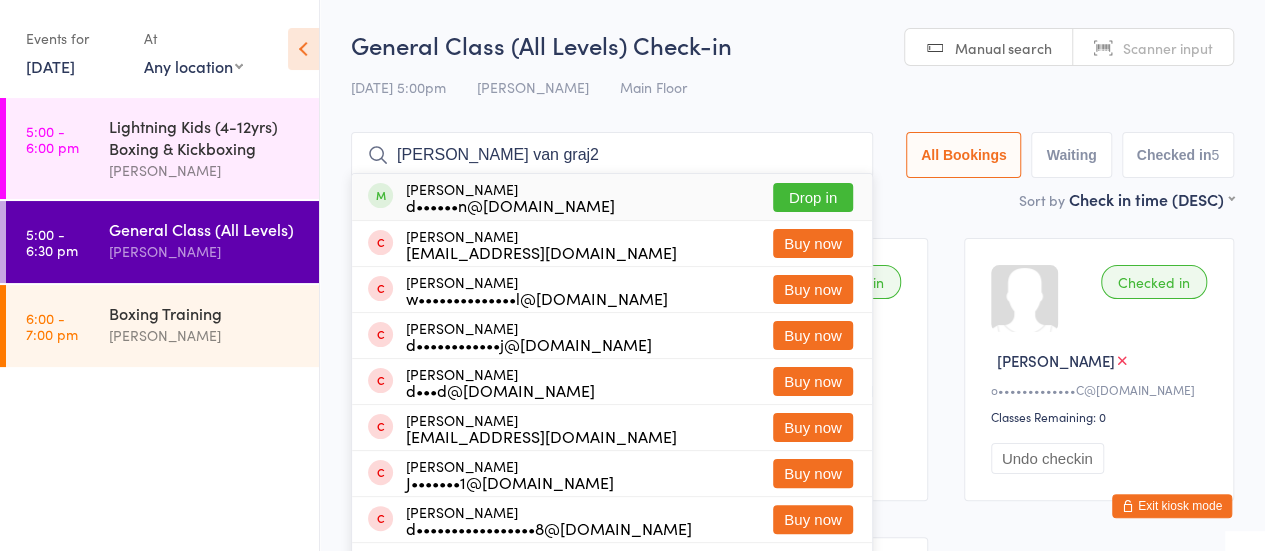 type on "david van graj2" 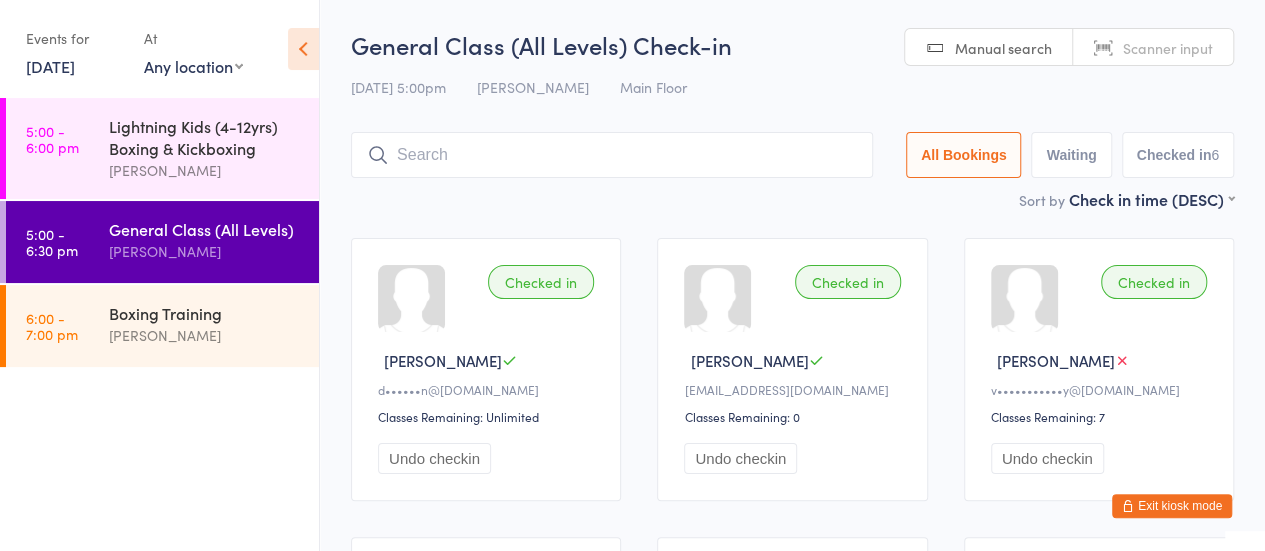 click at bounding box center [612, 155] 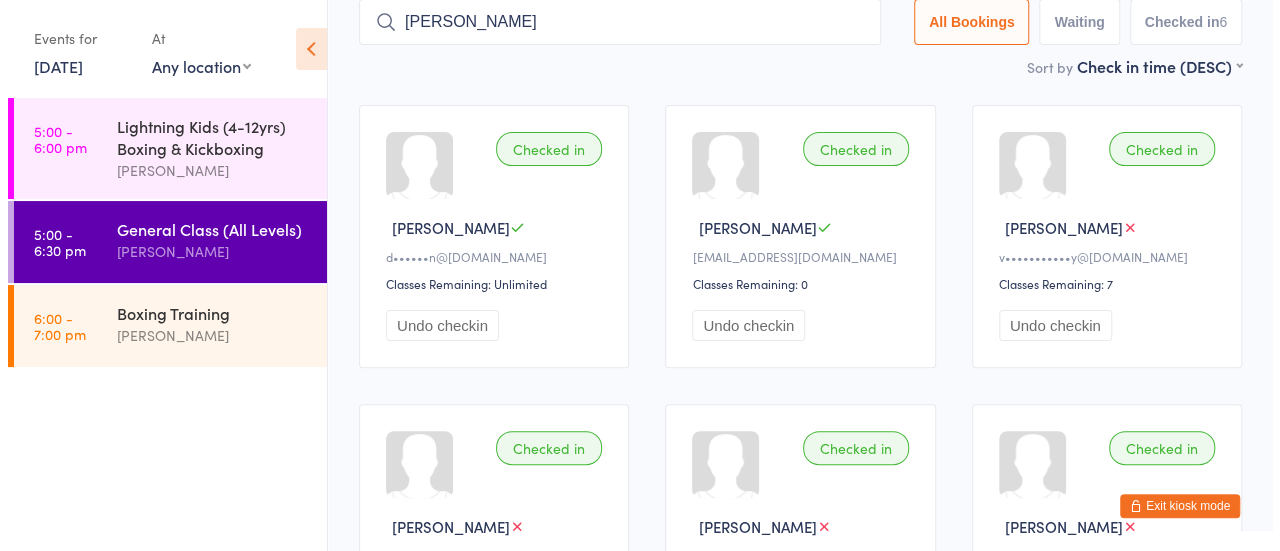 scroll, scrollTop: 0, scrollLeft: 0, axis: both 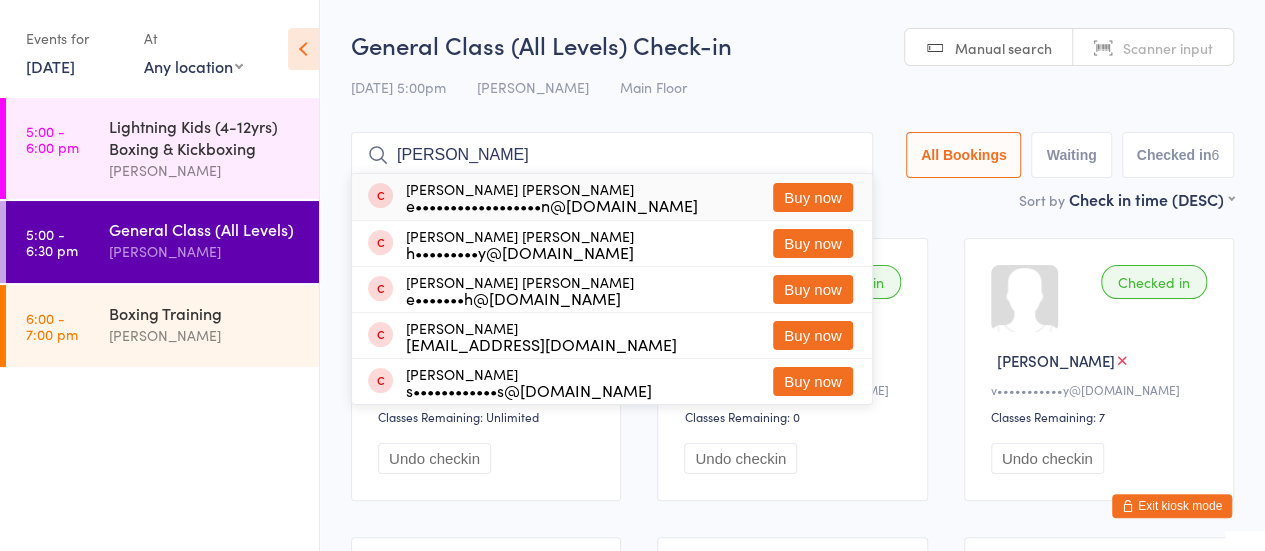 type on "slater" 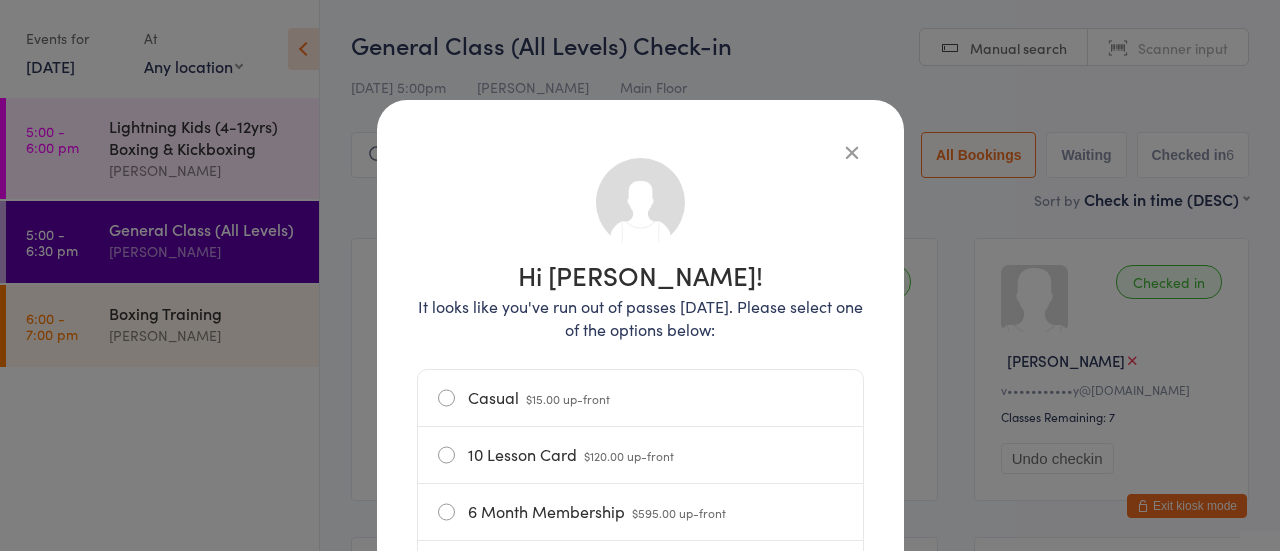 click on "Casual  $15.00 up-front" at bounding box center (640, 398) 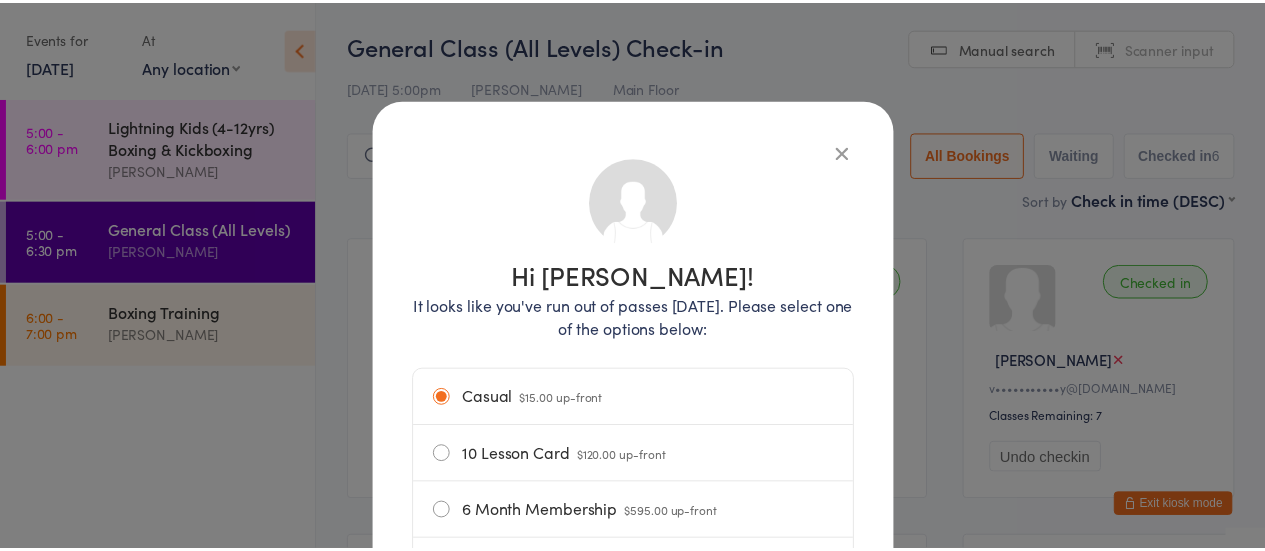 scroll, scrollTop: 340, scrollLeft: 0, axis: vertical 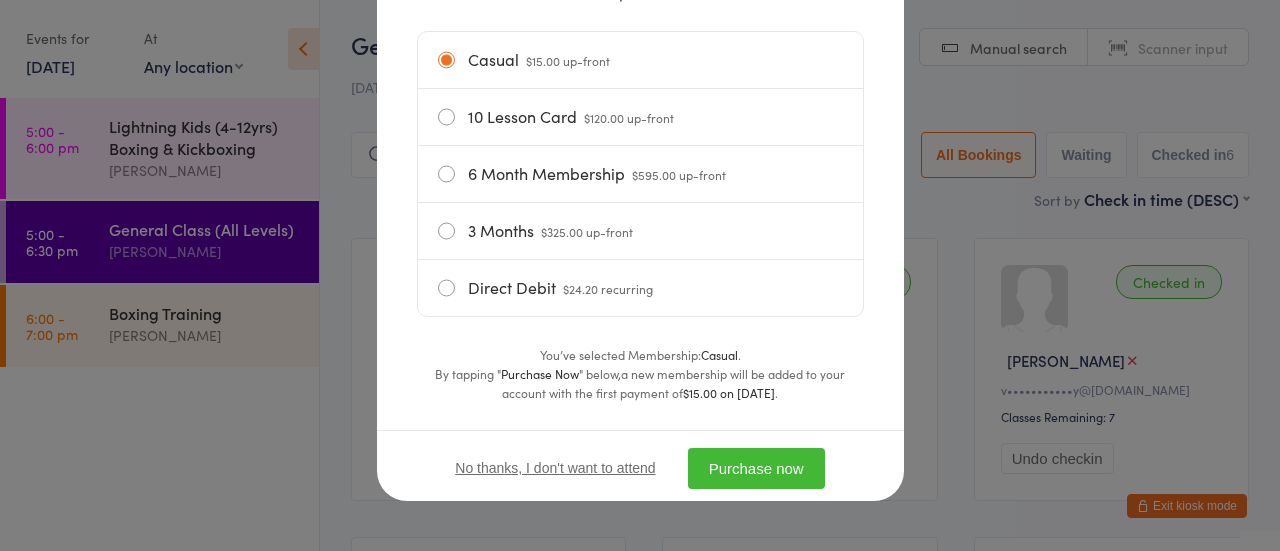 click on "Purchase now" at bounding box center [756, 468] 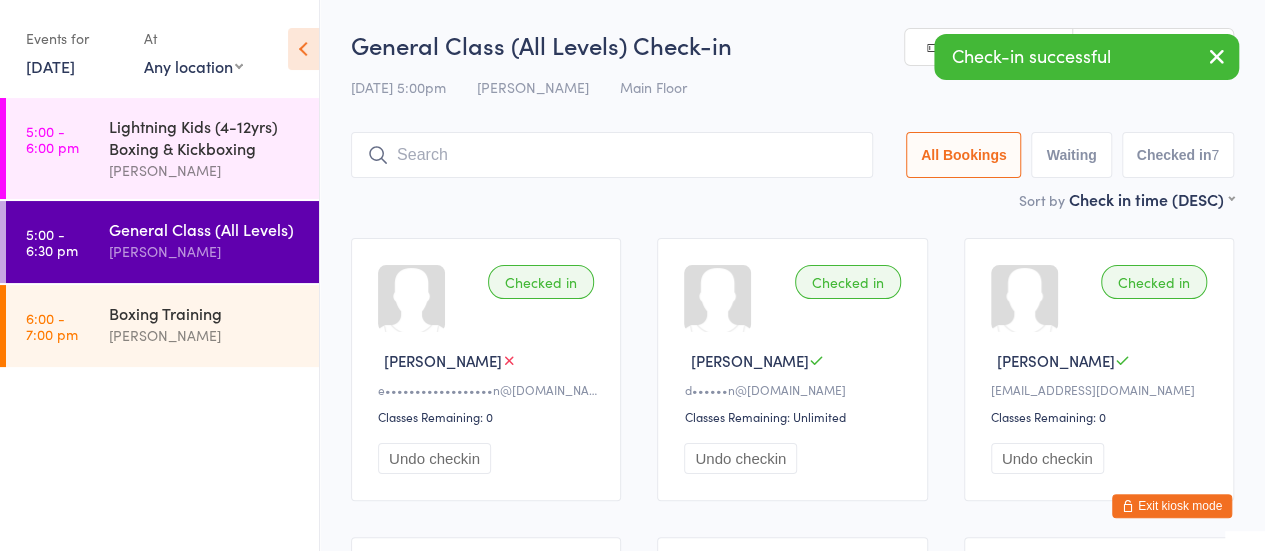 click at bounding box center (612, 155) 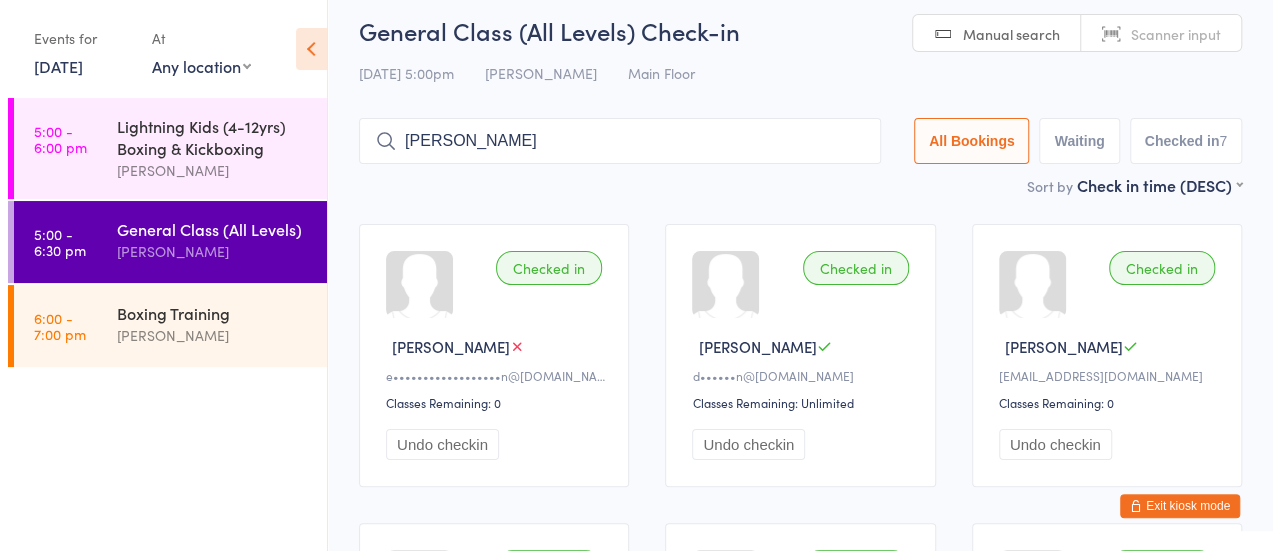 scroll, scrollTop: 0, scrollLeft: 0, axis: both 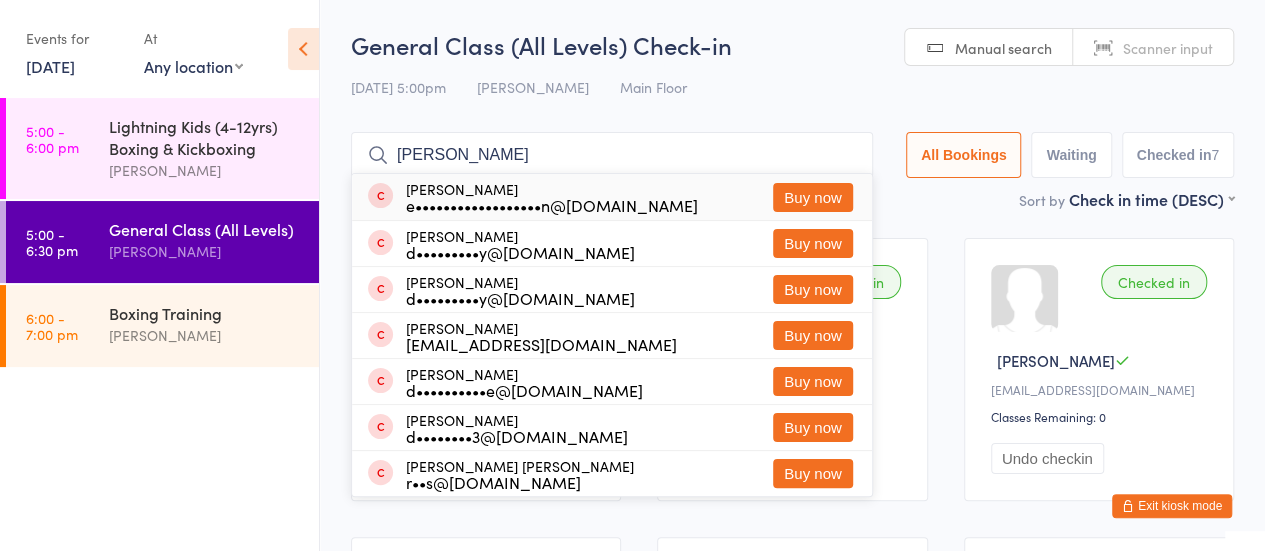 type on "damien" 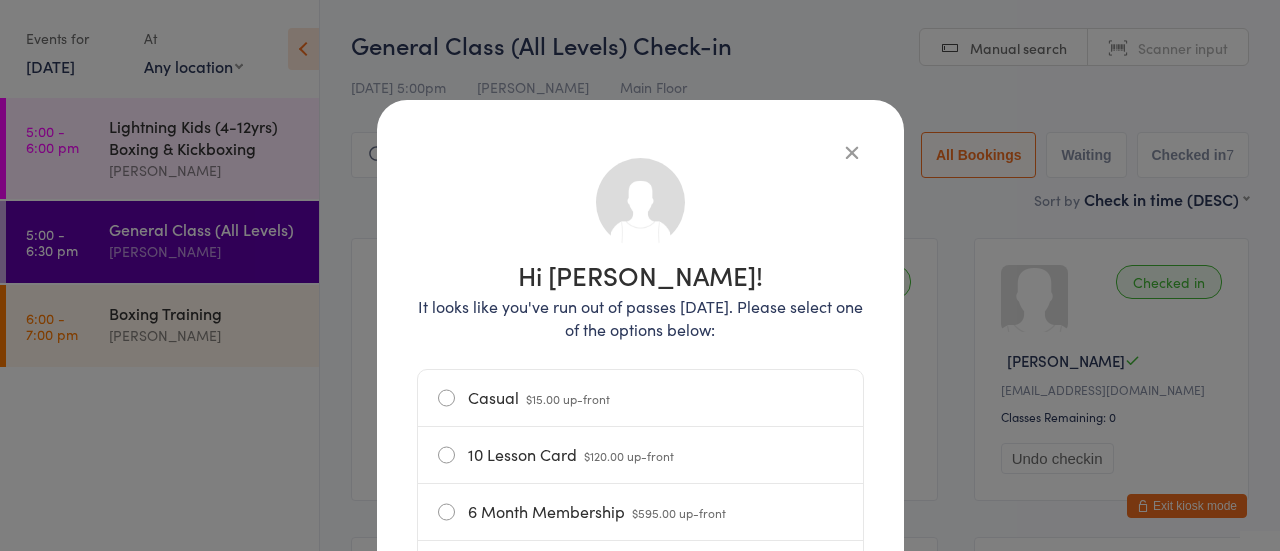 click on "$15.00 up-front" at bounding box center [568, 398] 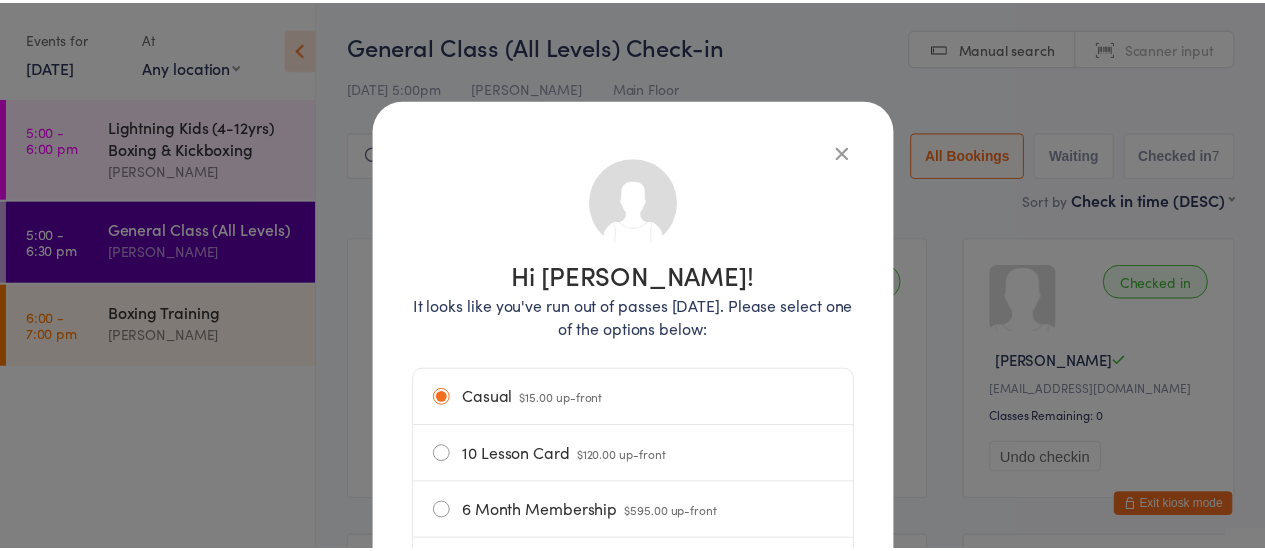 scroll, scrollTop: 340, scrollLeft: 0, axis: vertical 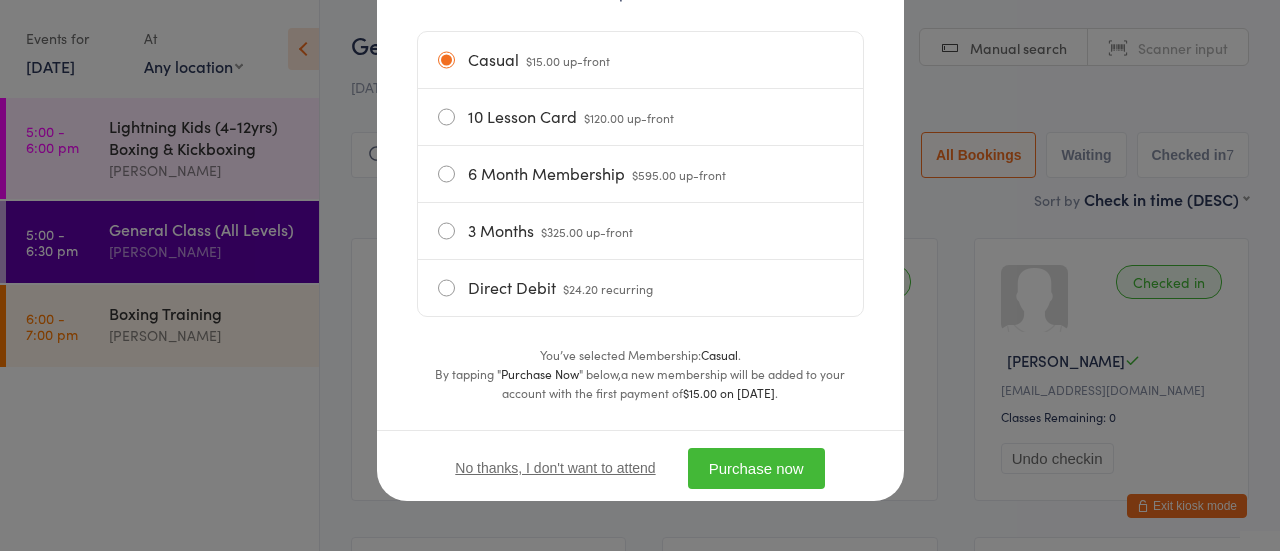 click on "Purchase now" at bounding box center [756, 468] 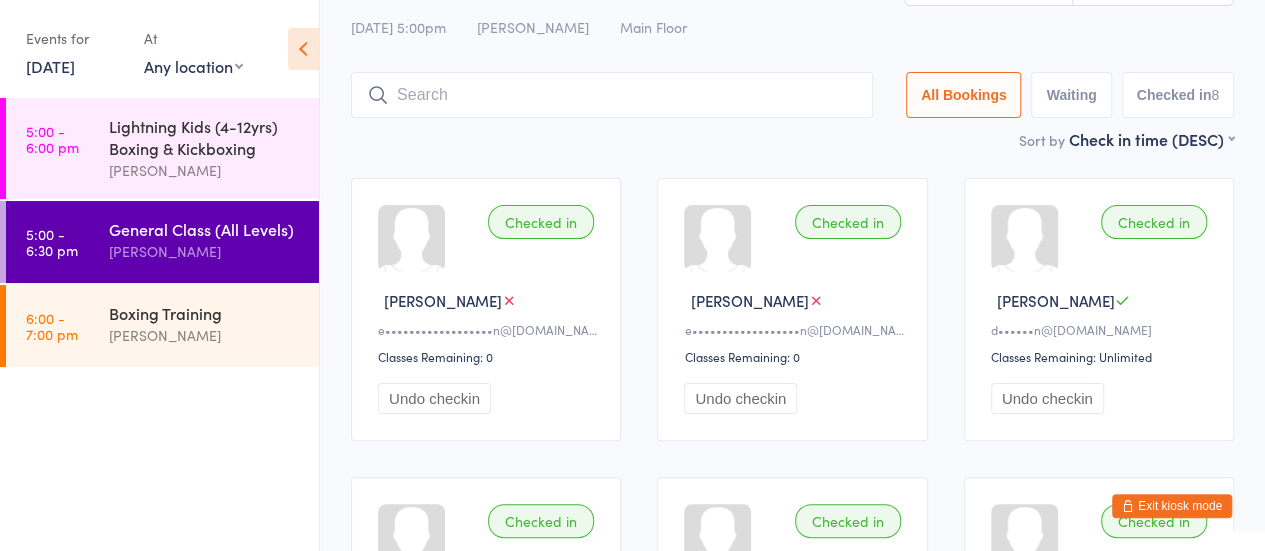 scroll, scrollTop: 0, scrollLeft: 0, axis: both 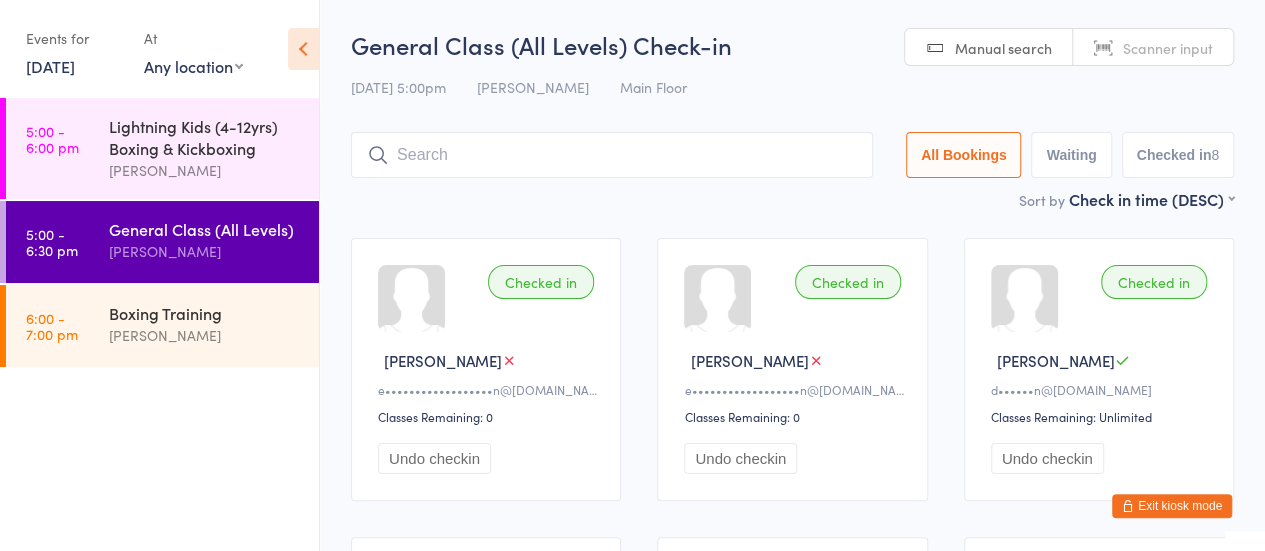 click at bounding box center (612, 155) 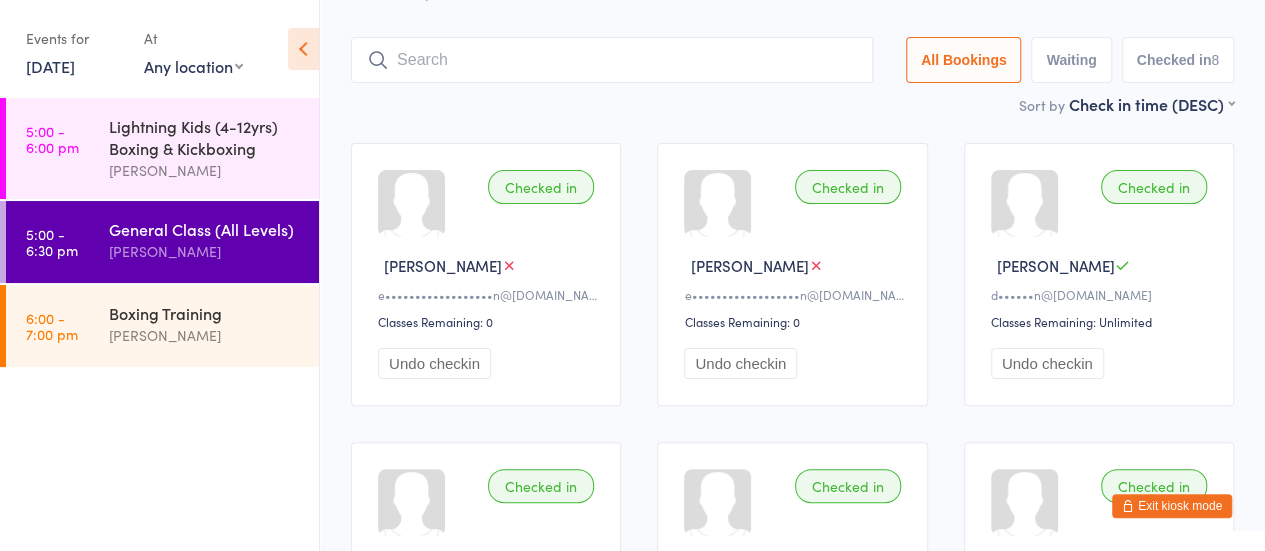 scroll, scrollTop: 133, scrollLeft: 0, axis: vertical 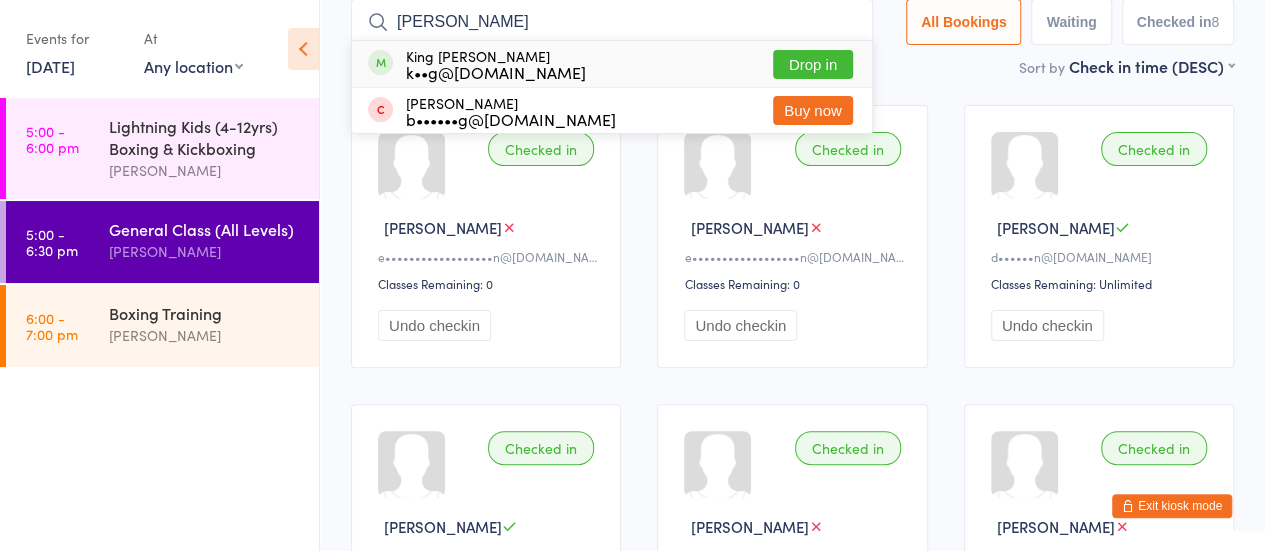 type on "king wes" 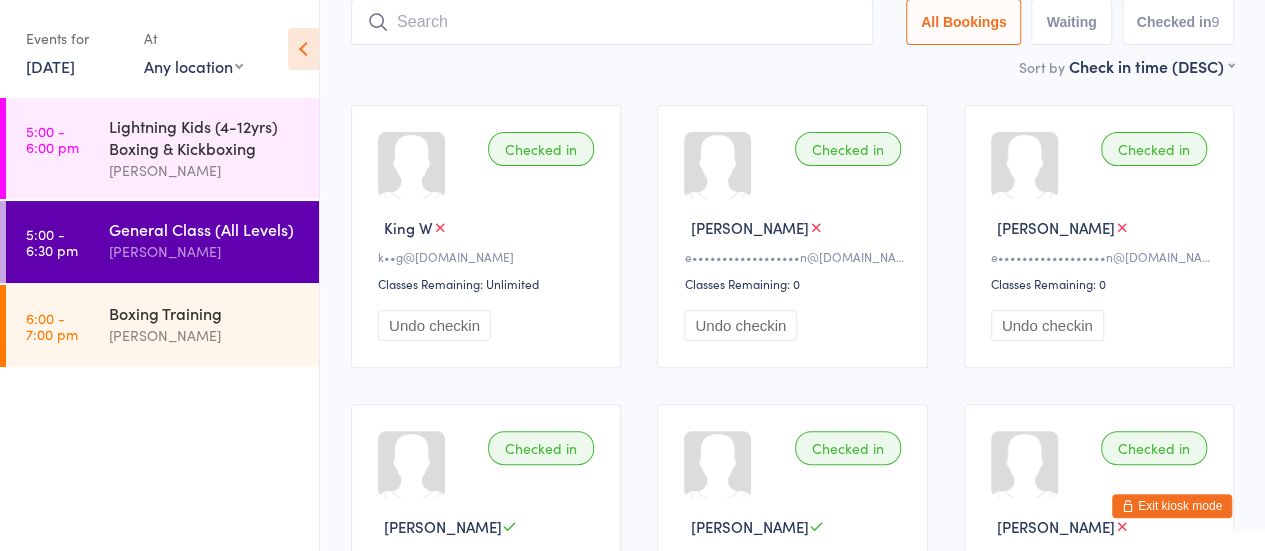 click at bounding box center [612, 22] 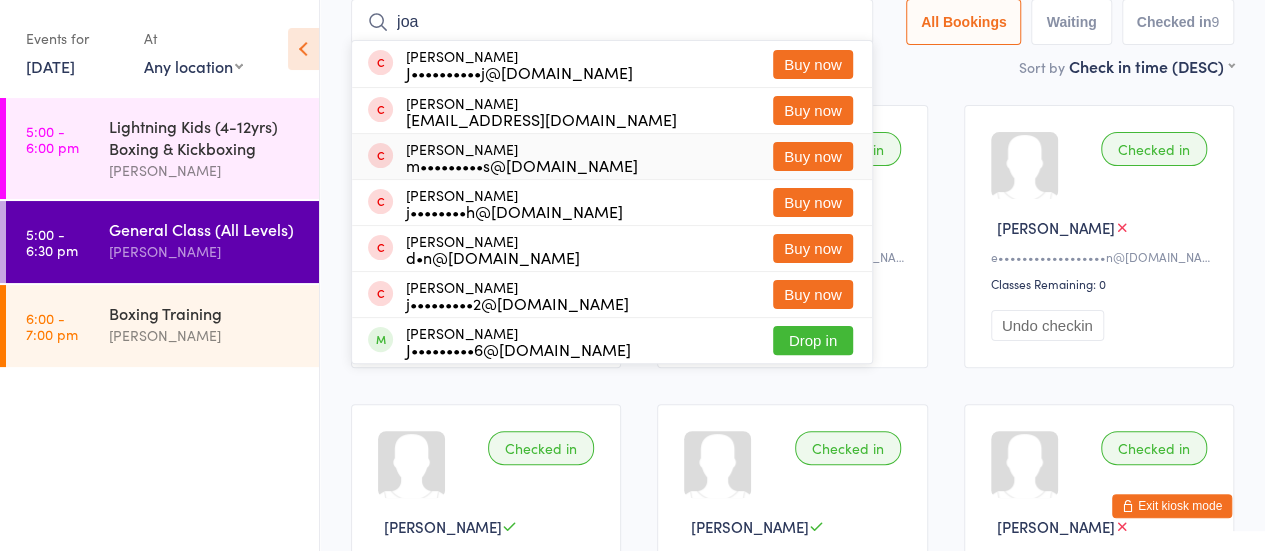 type on "joa" 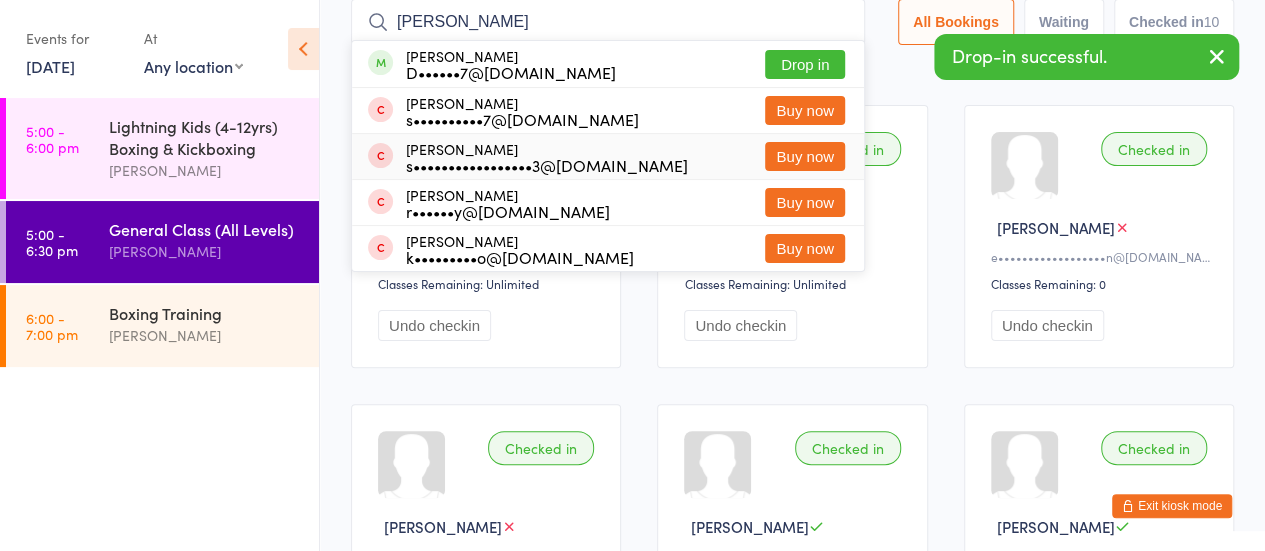 type on "sara" 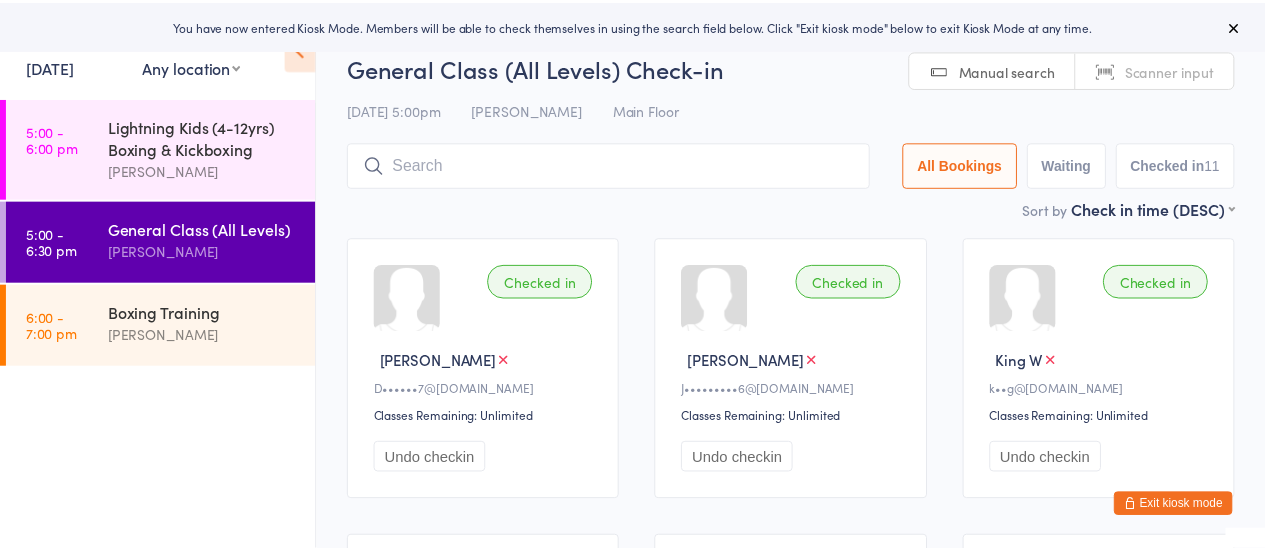 scroll, scrollTop: 0, scrollLeft: 0, axis: both 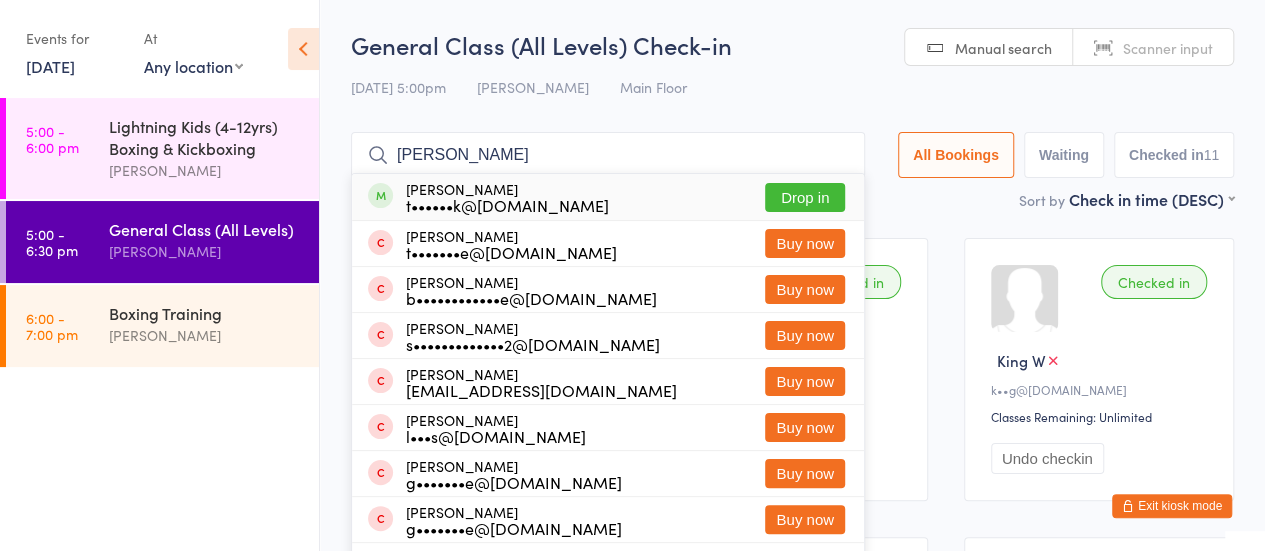 type on "[PERSON_NAME]" 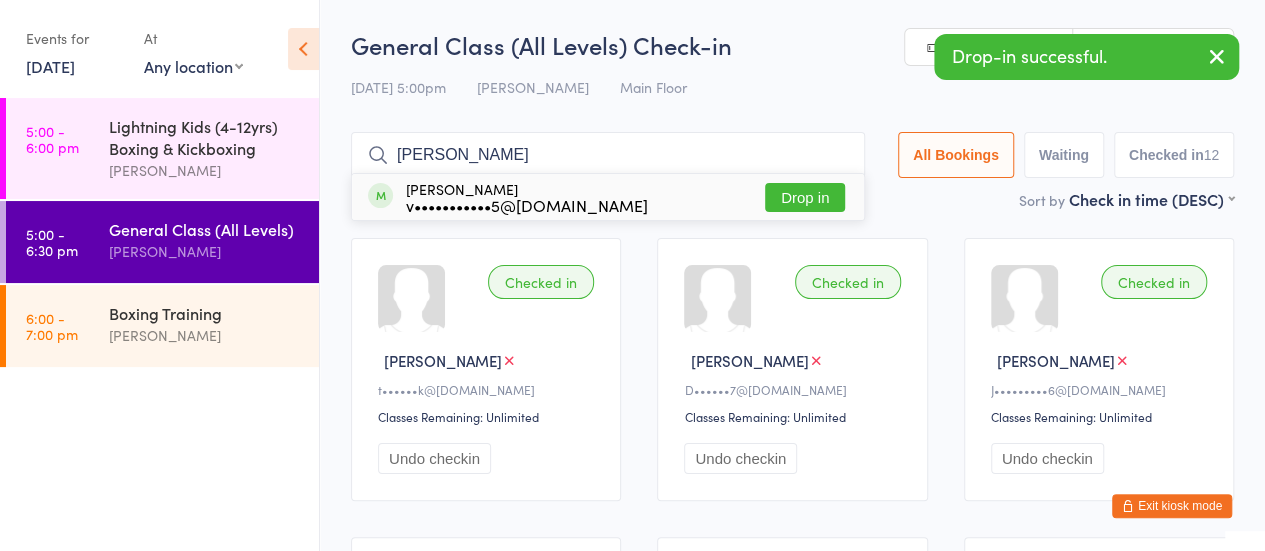 type on "[PERSON_NAME]" 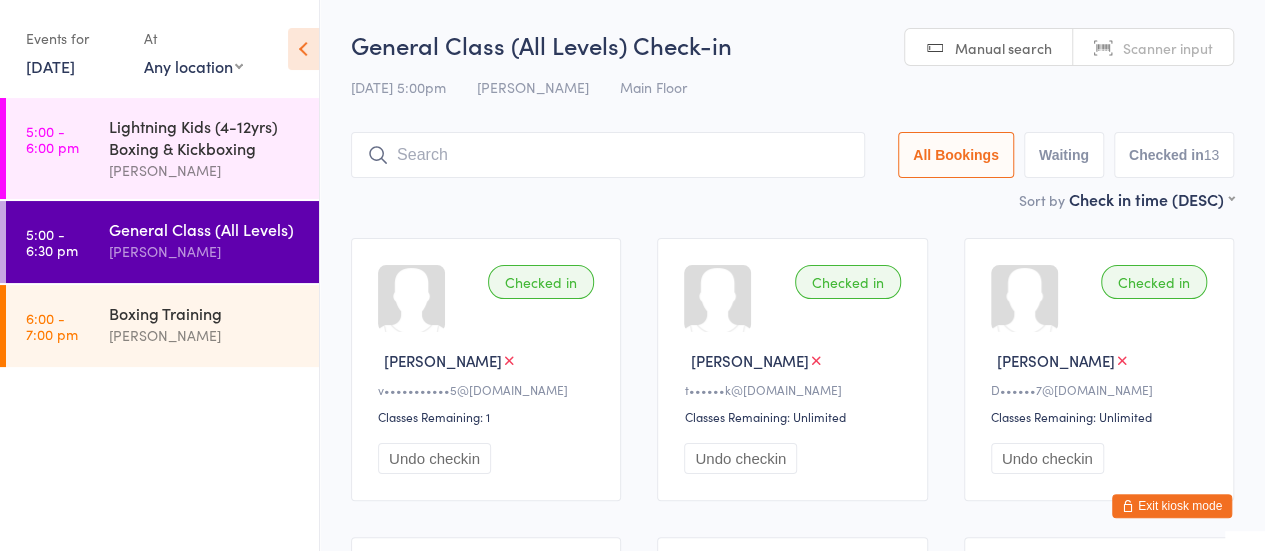 click at bounding box center (608, 155) 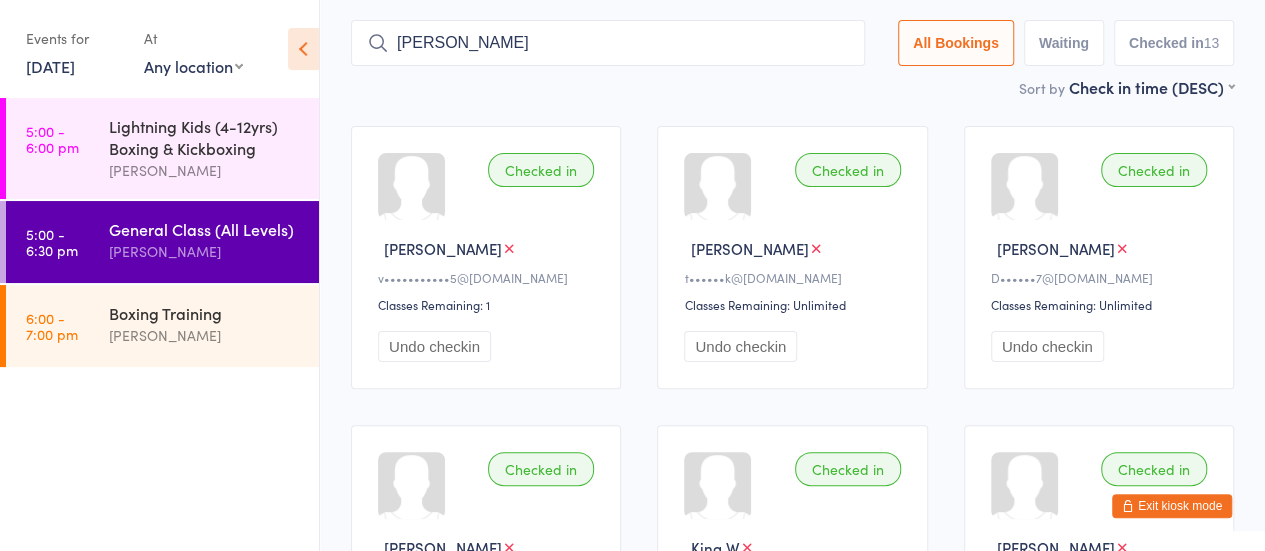 scroll, scrollTop: 0, scrollLeft: 0, axis: both 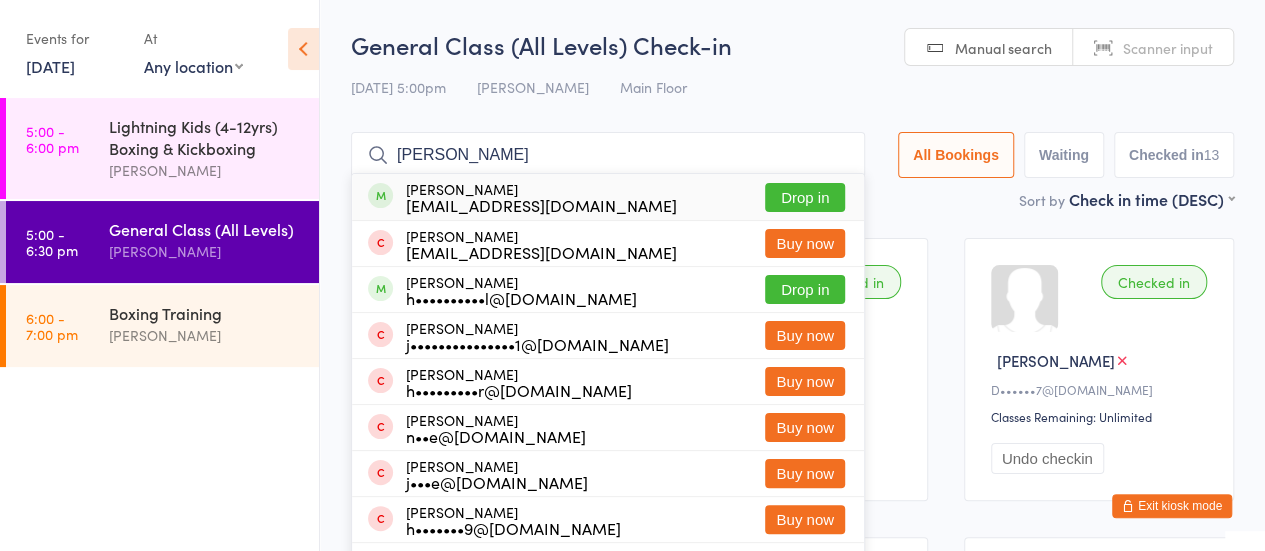 type on "[PERSON_NAME]" 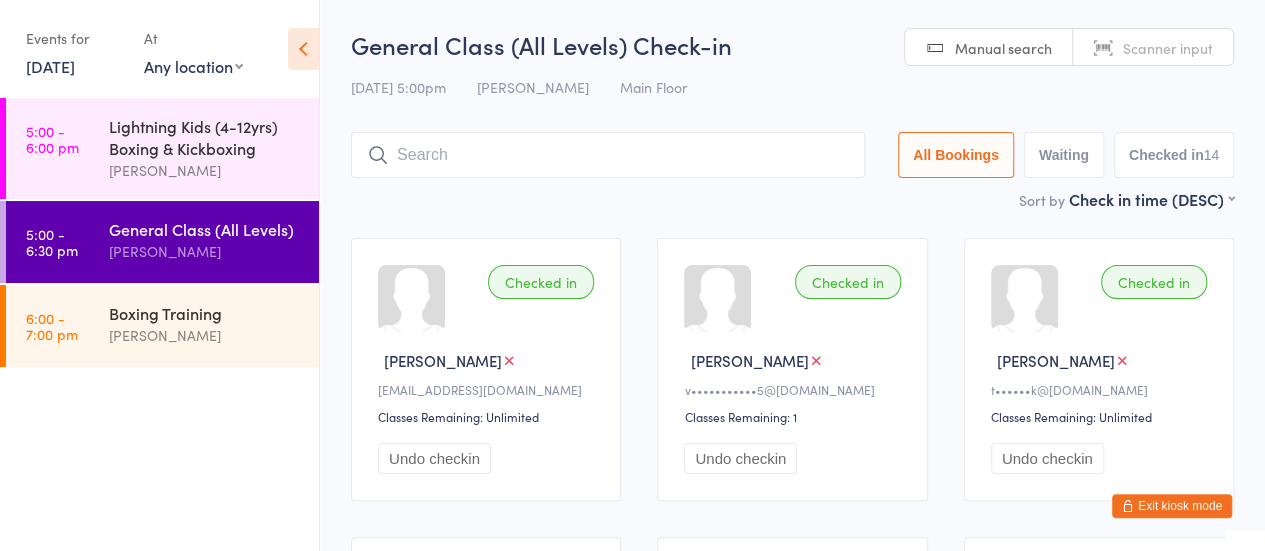 click at bounding box center [608, 155] 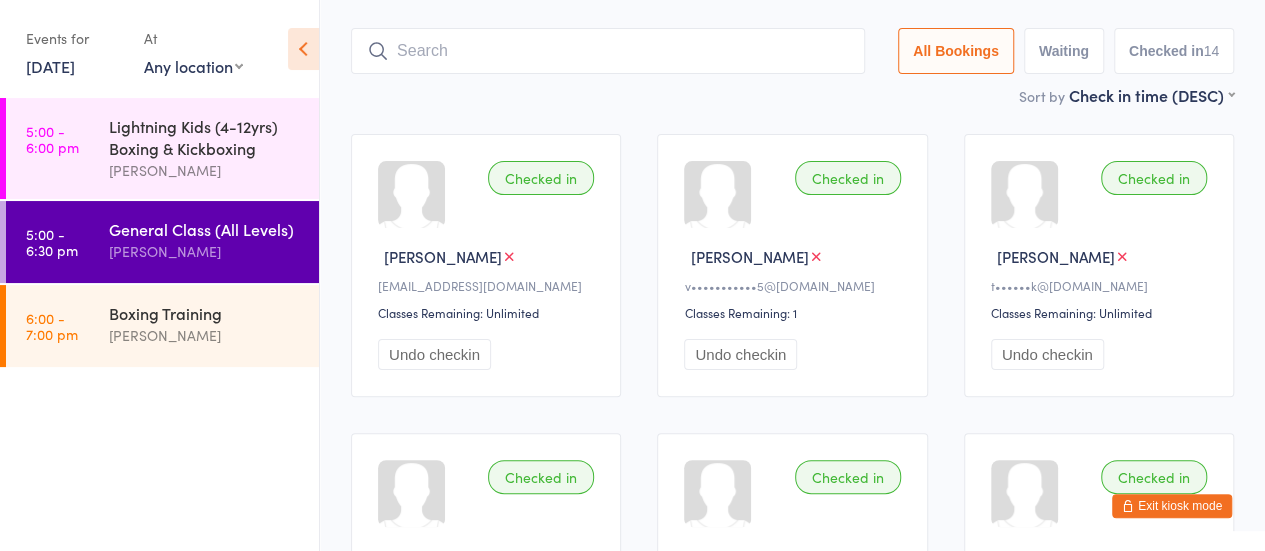 scroll, scrollTop: 133, scrollLeft: 0, axis: vertical 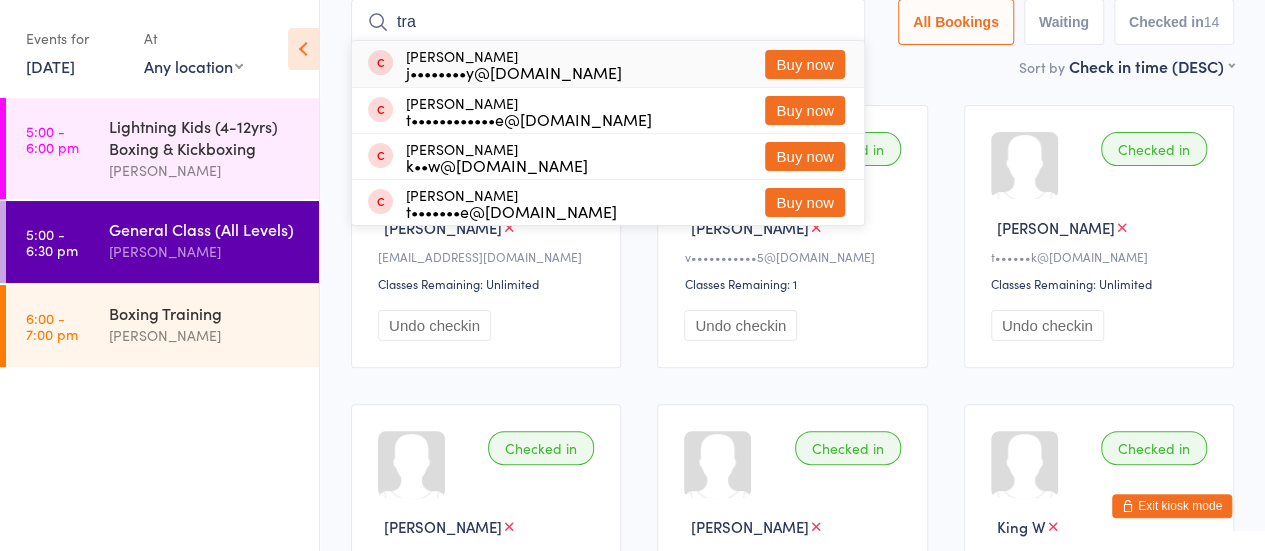type on "tra" 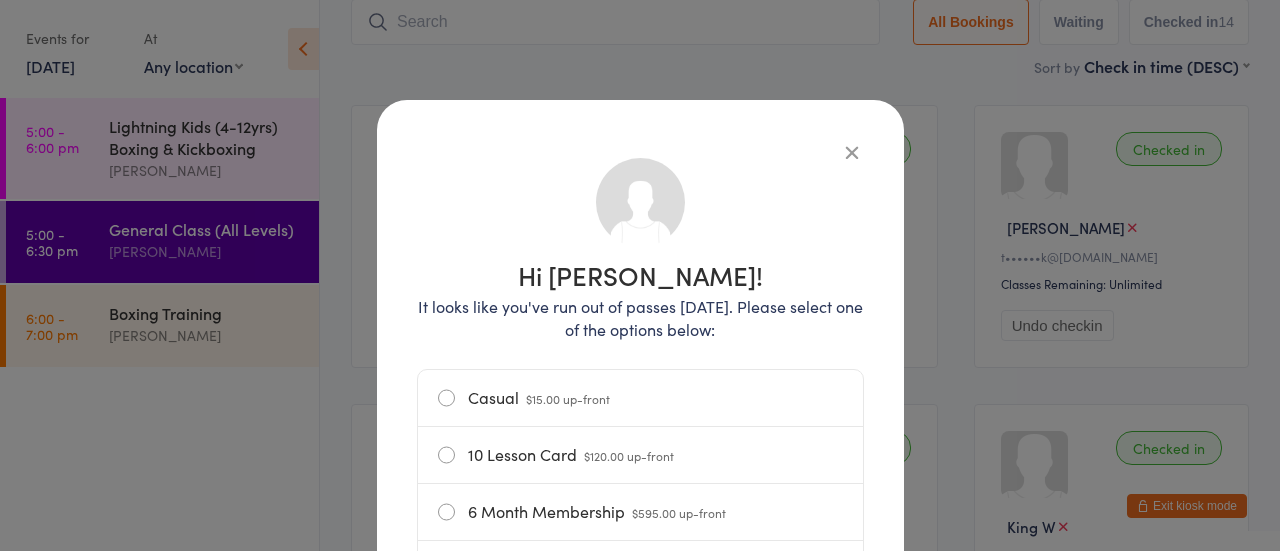 click at bounding box center (852, 152) 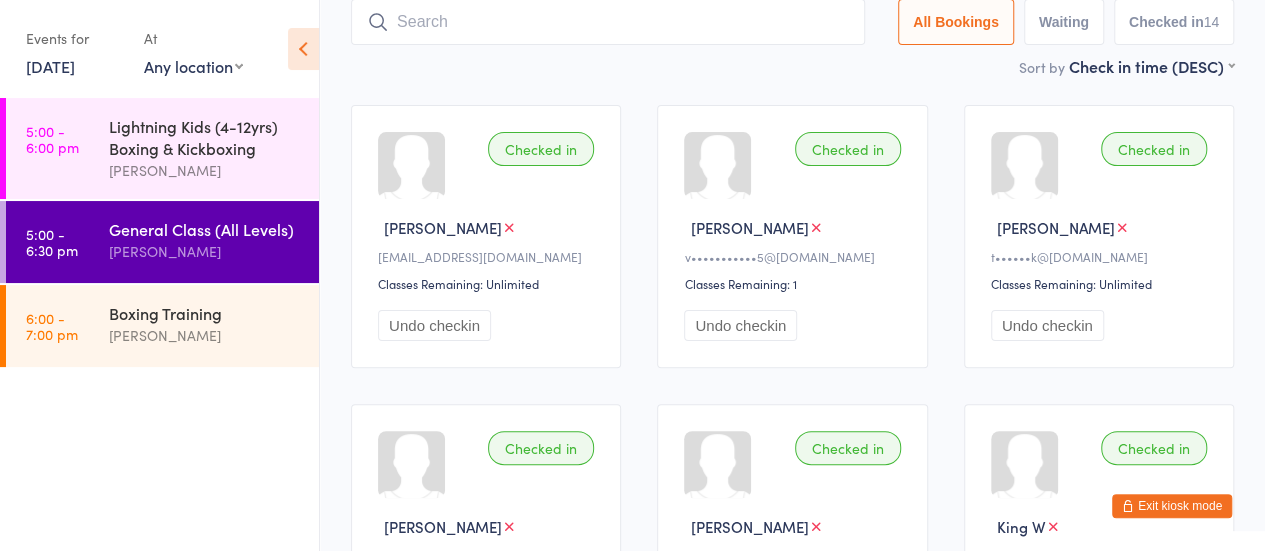 click at bounding box center (608, 22) 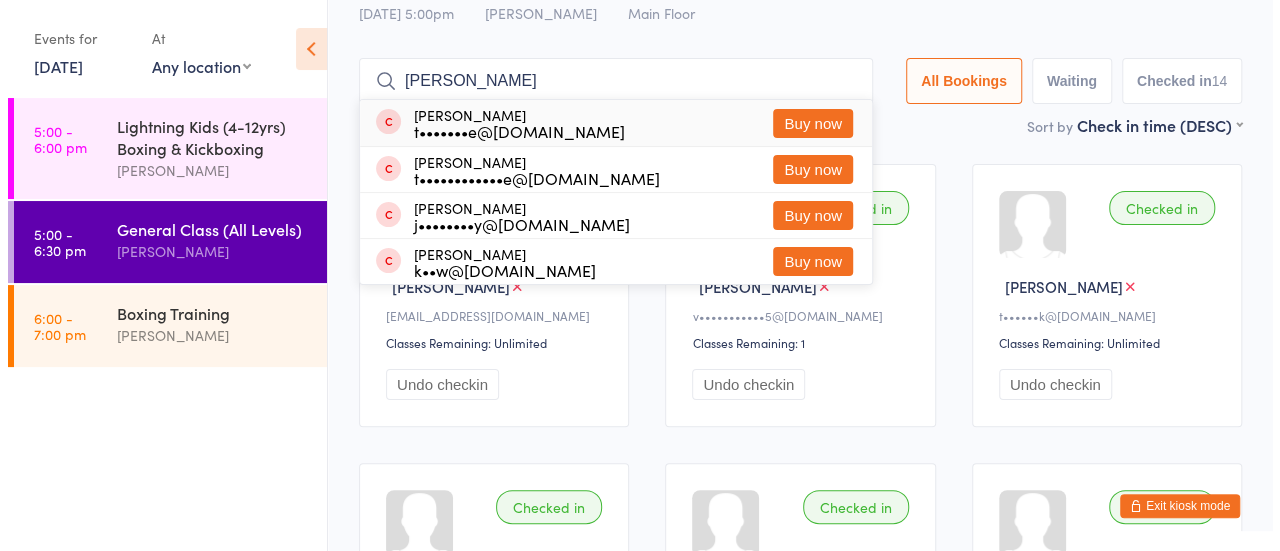 scroll, scrollTop: 0, scrollLeft: 0, axis: both 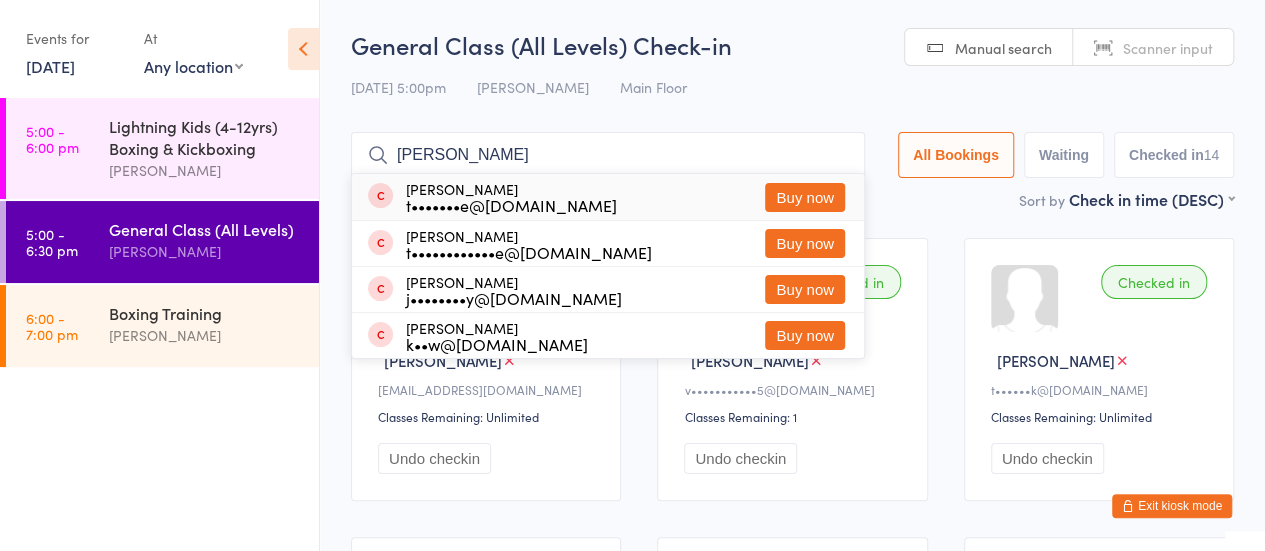type on "[PERSON_NAME]" 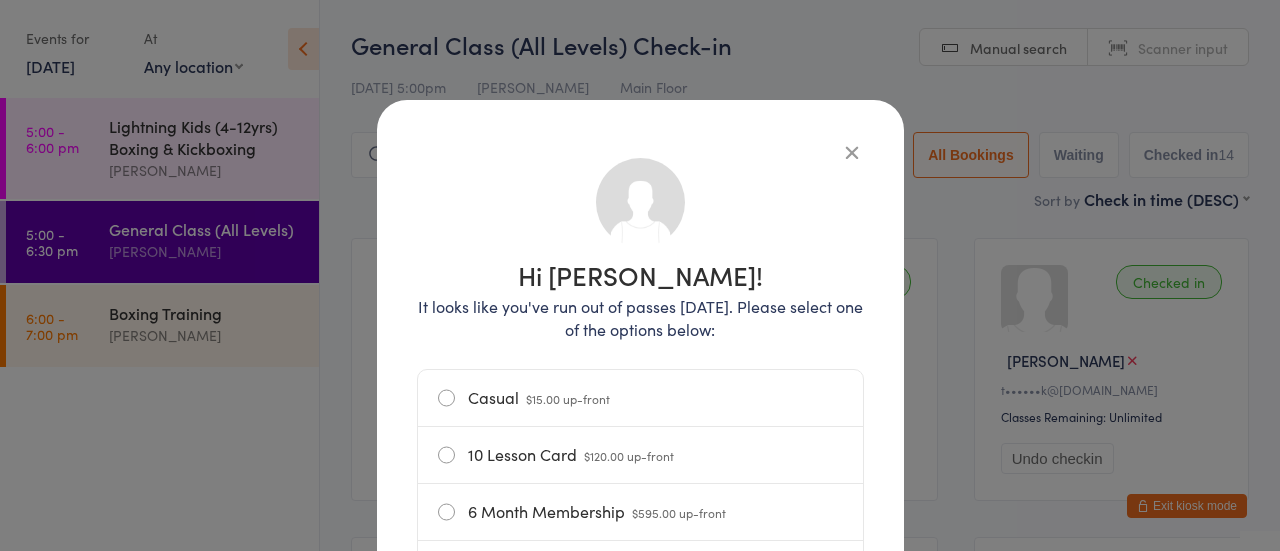 click on "Casual  $15.00 up-front" at bounding box center (640, 398) 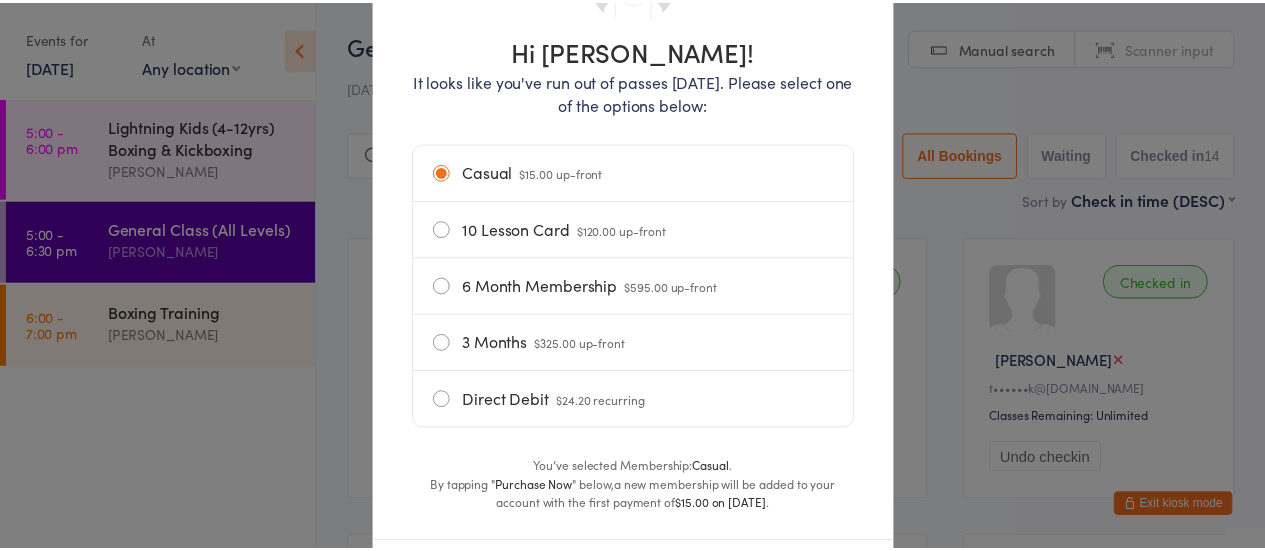scroll, scrollTop: 340, scrollLeft: 0, axis: vertical 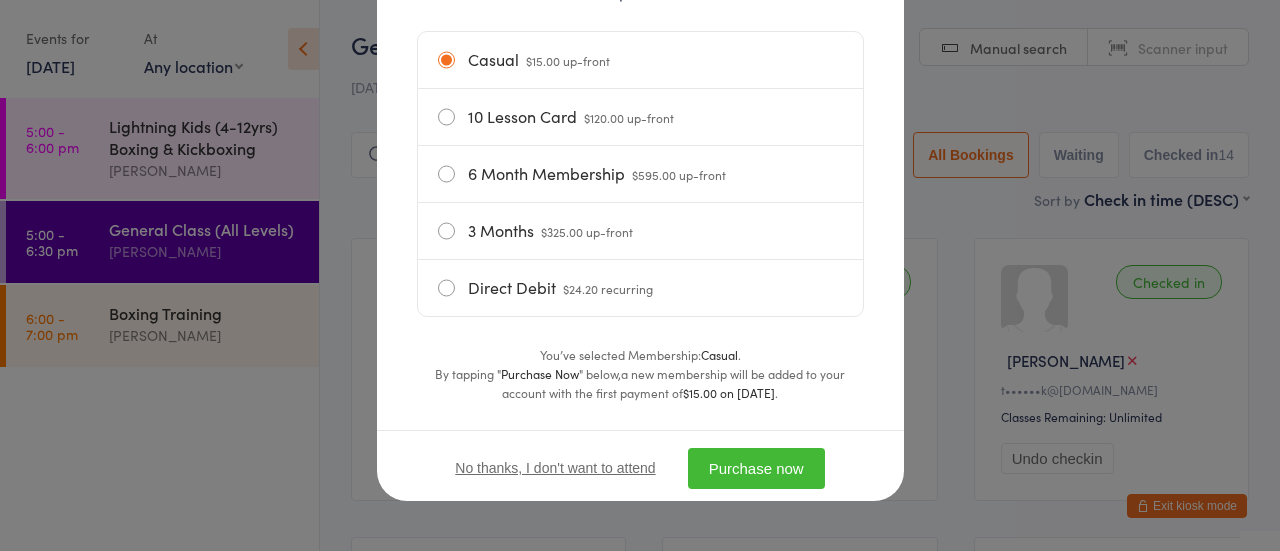 click on "Purchase now" at bounding box center [756, 468] 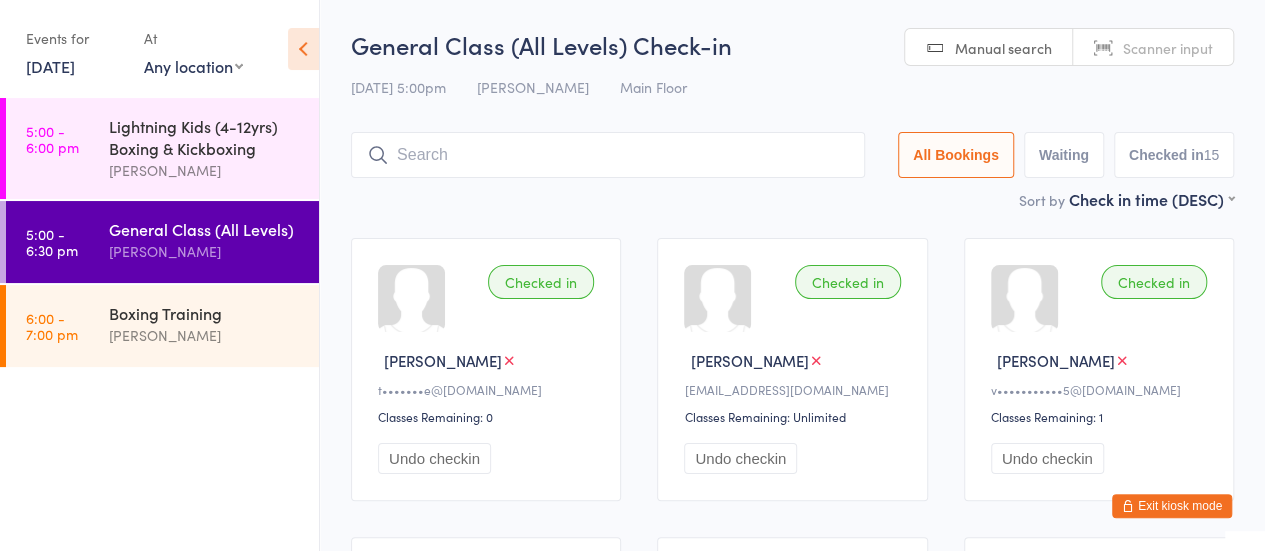 click at bounding box center [608, 155] 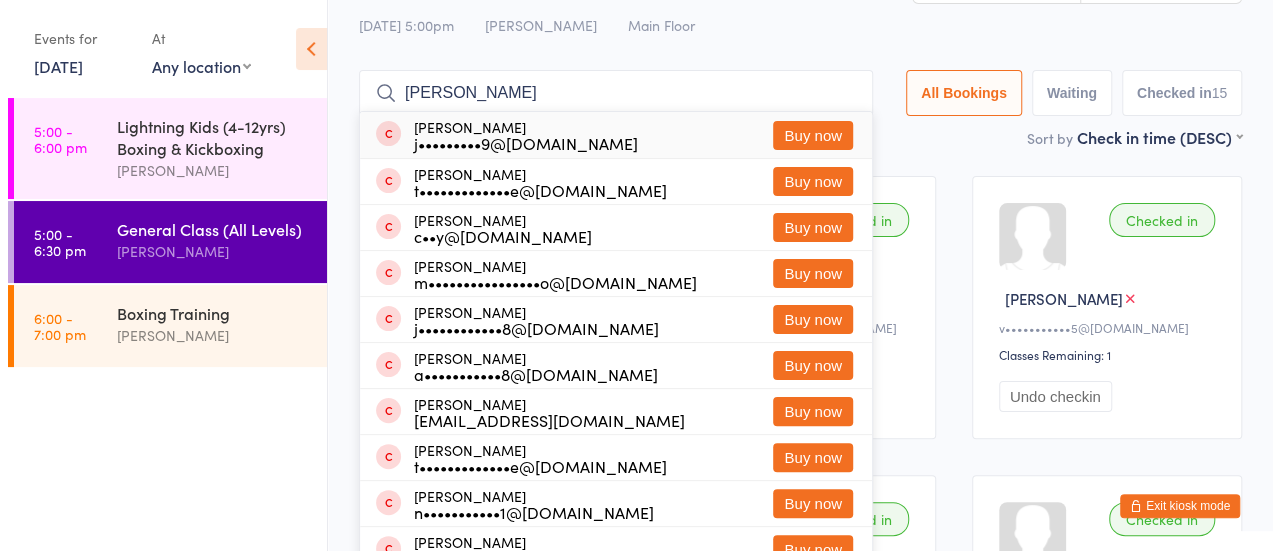 scroll, scrollTop: 69, scrollLeft: 0, axis: vertical 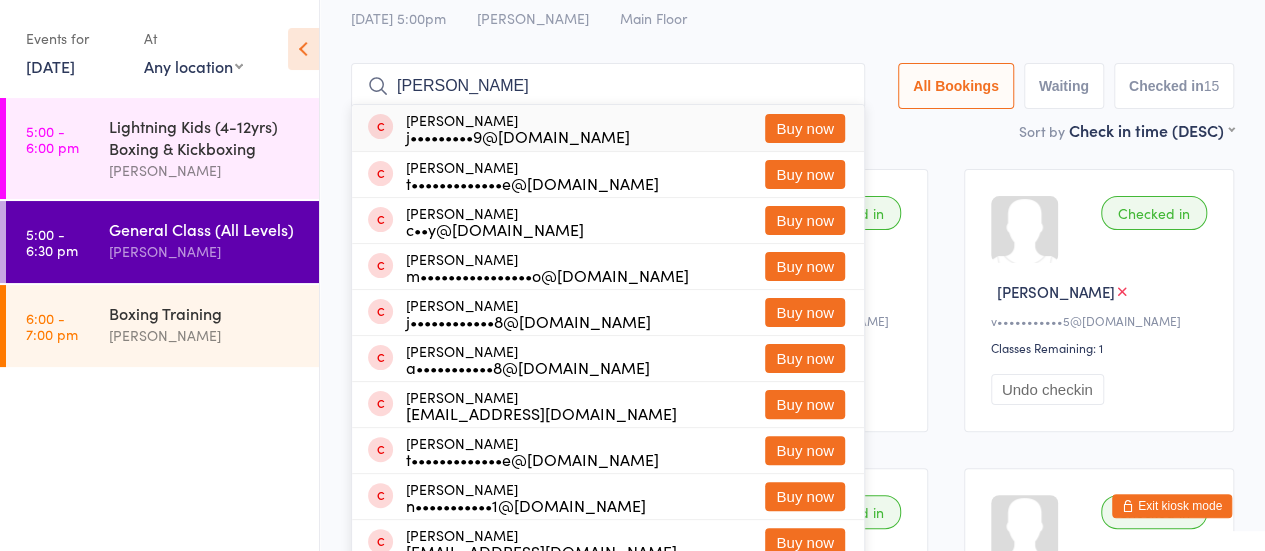 type on "[PERSON_NAME]" 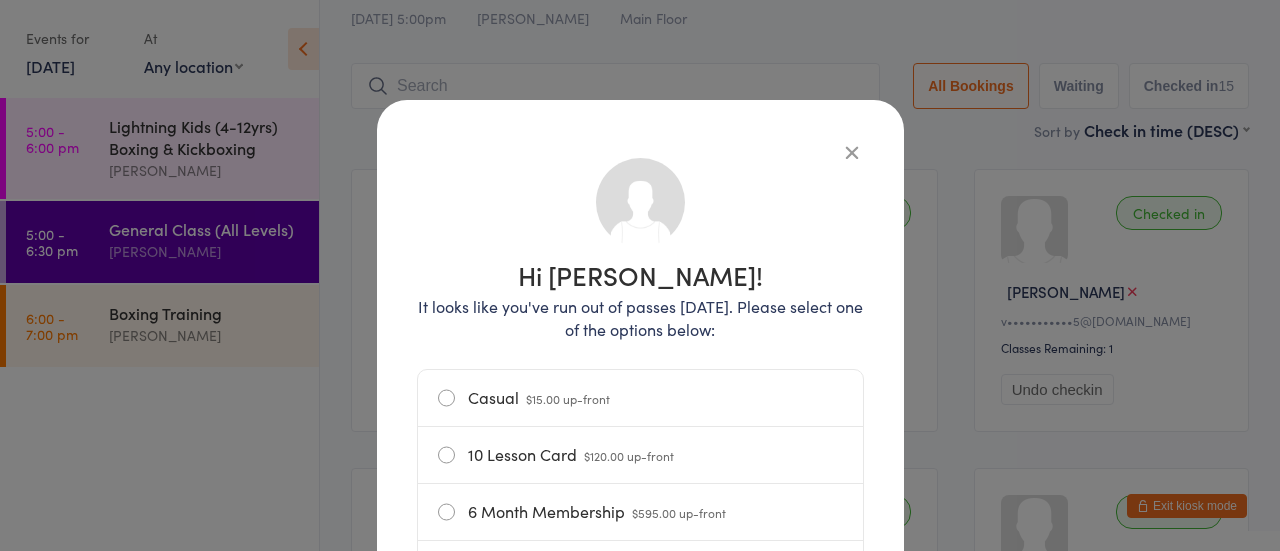 click on "Casual  $15.00 up-front" at bounding box center [640, 398] 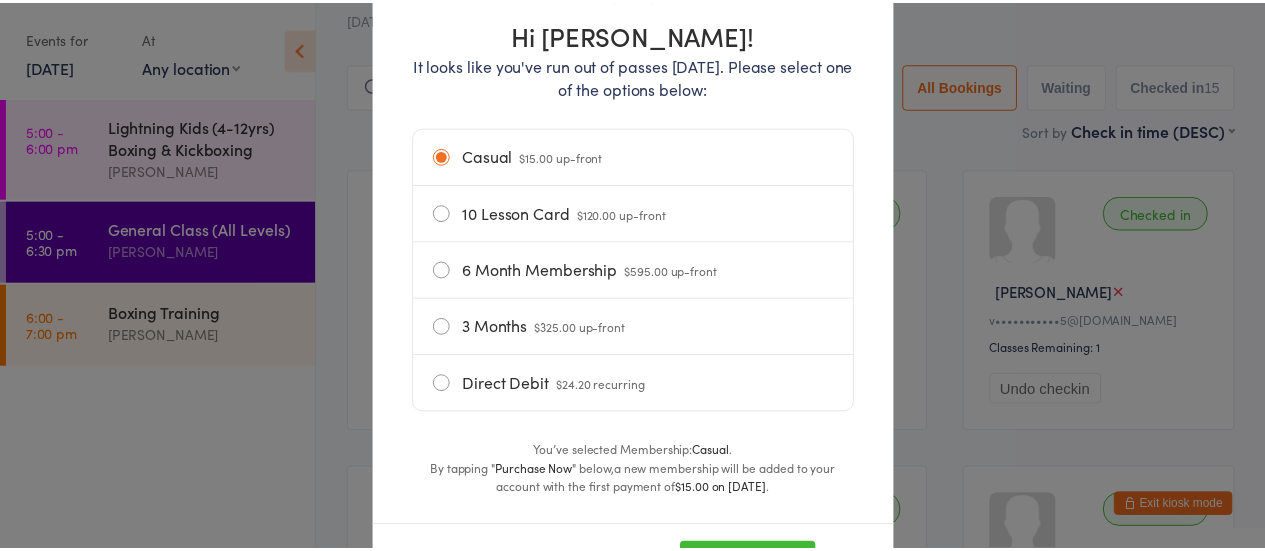 scroll, scrollTop: 340, scrollLeft: 0, axis: vertical 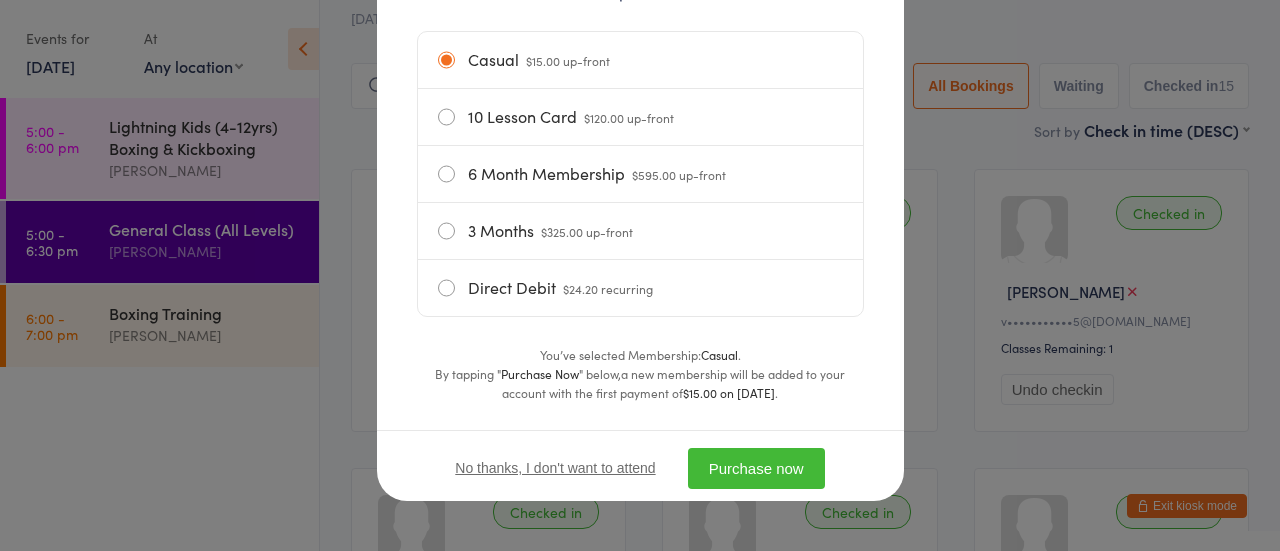 click on "Hi [PERSON_NAME]! It looks like you've run out of passes [DATE]. Please select one of the options below: Casual  $15.00 up-front 10 Lesson Card  $120.00 up-front 6 Month Membership  $595.00 up-front 3 Months  $325.00 up-front Direct Debit  $24.20 recurring You’ve selected Membership:  Casual . By tapping " Purchase Now " below,  a new membership will be added to your account with the first payment of  $15.00 on [DATE] . No thanks, I don't want to attend Purchase now" at bounding box center (640, 161) 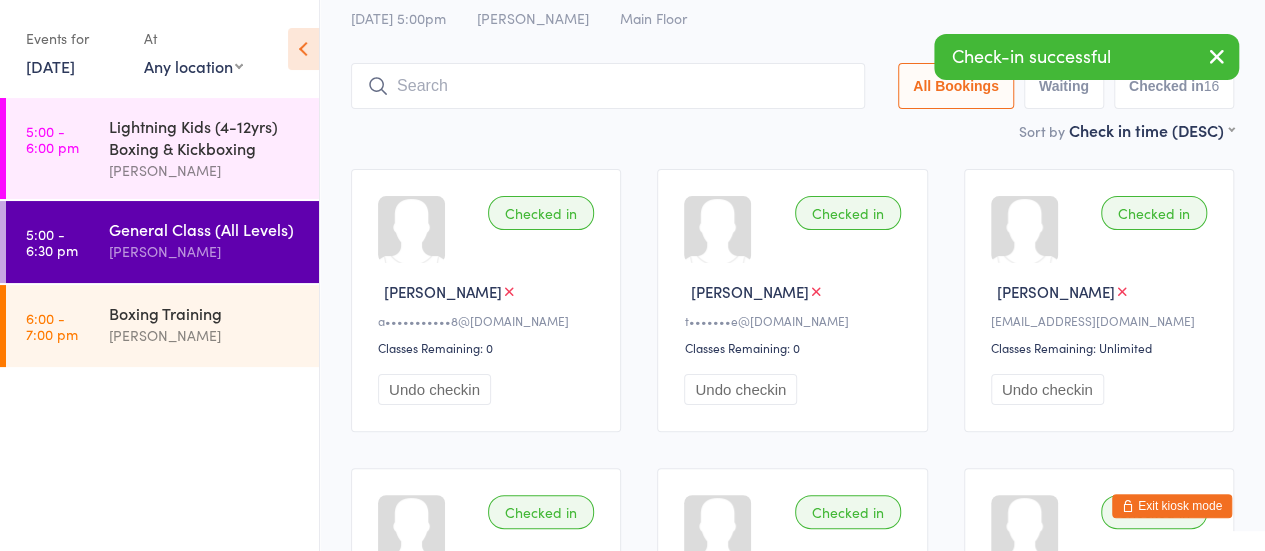 click at bounding box center [608, 86] 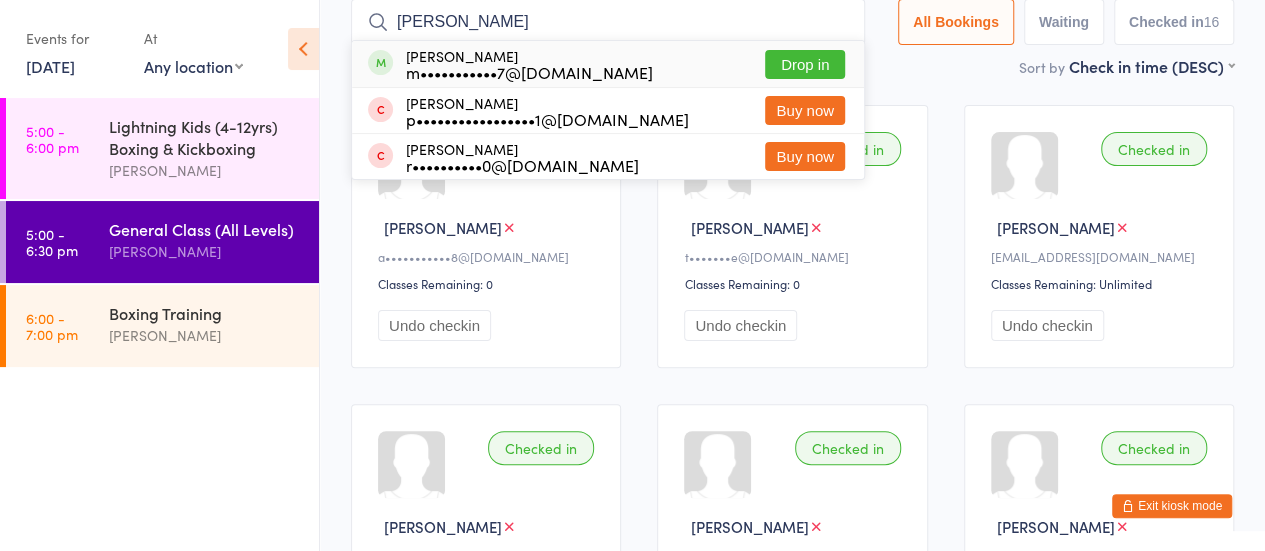 scroll, scrollTop: 0, scrollLeft: 0, axis: both 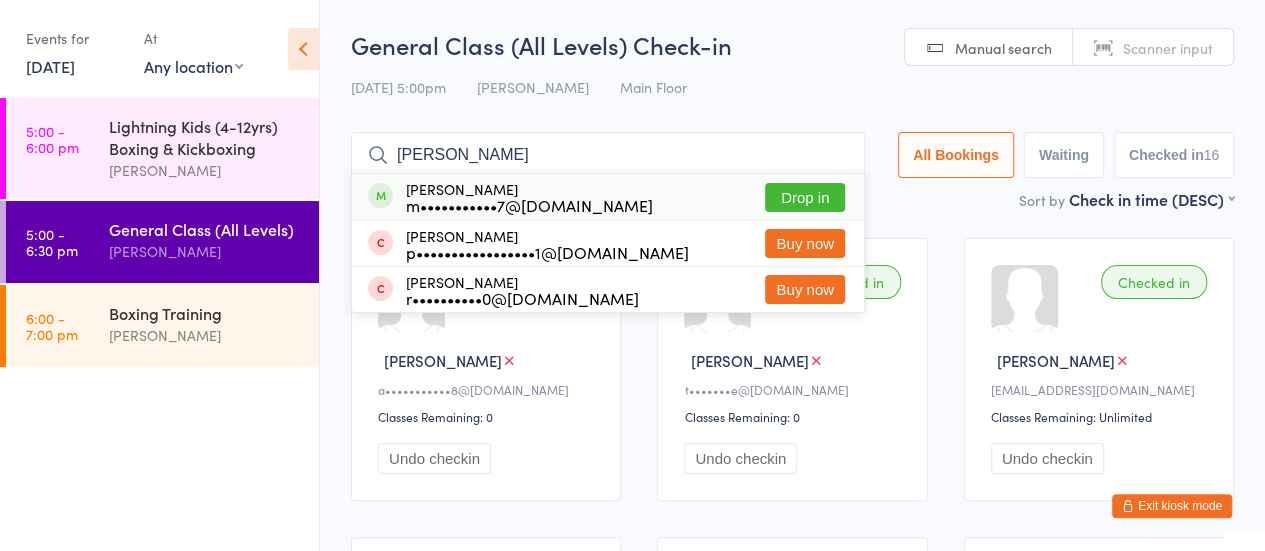 type on "[PERSON_NAME]" 